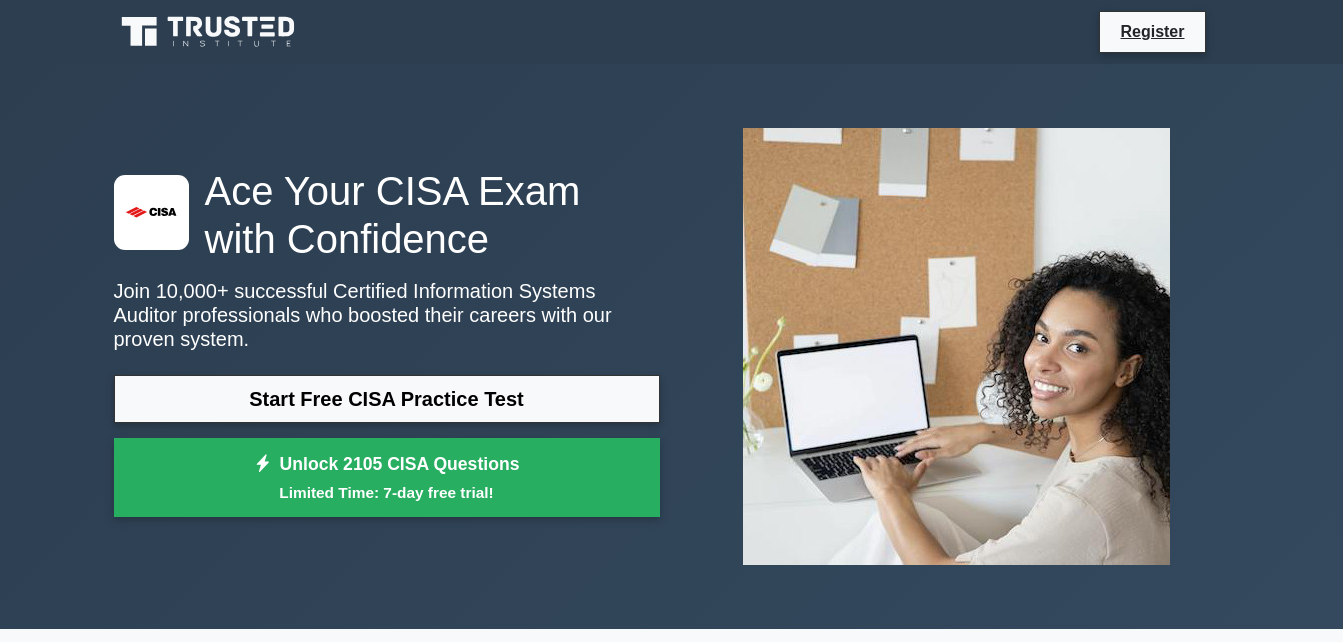 scroll, scrollTop: 0, scrollLeft: 0, axis: both 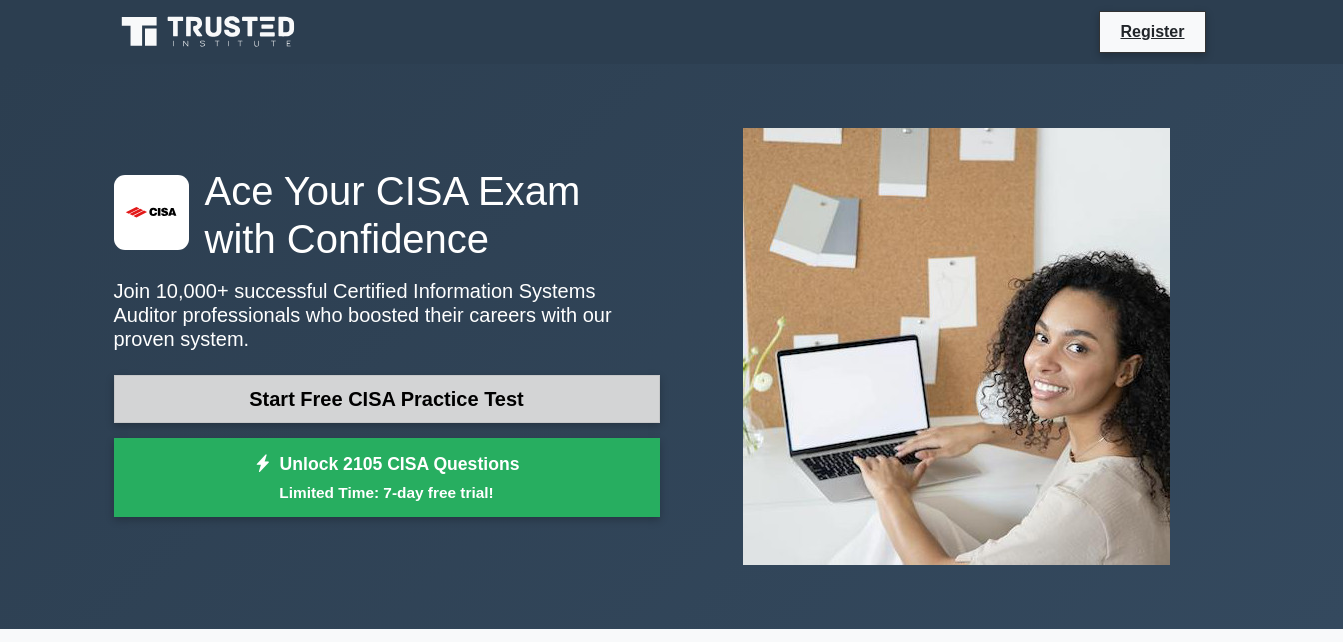 click on "Start Free CISA Practice Test" at bounding box center [387, 399] 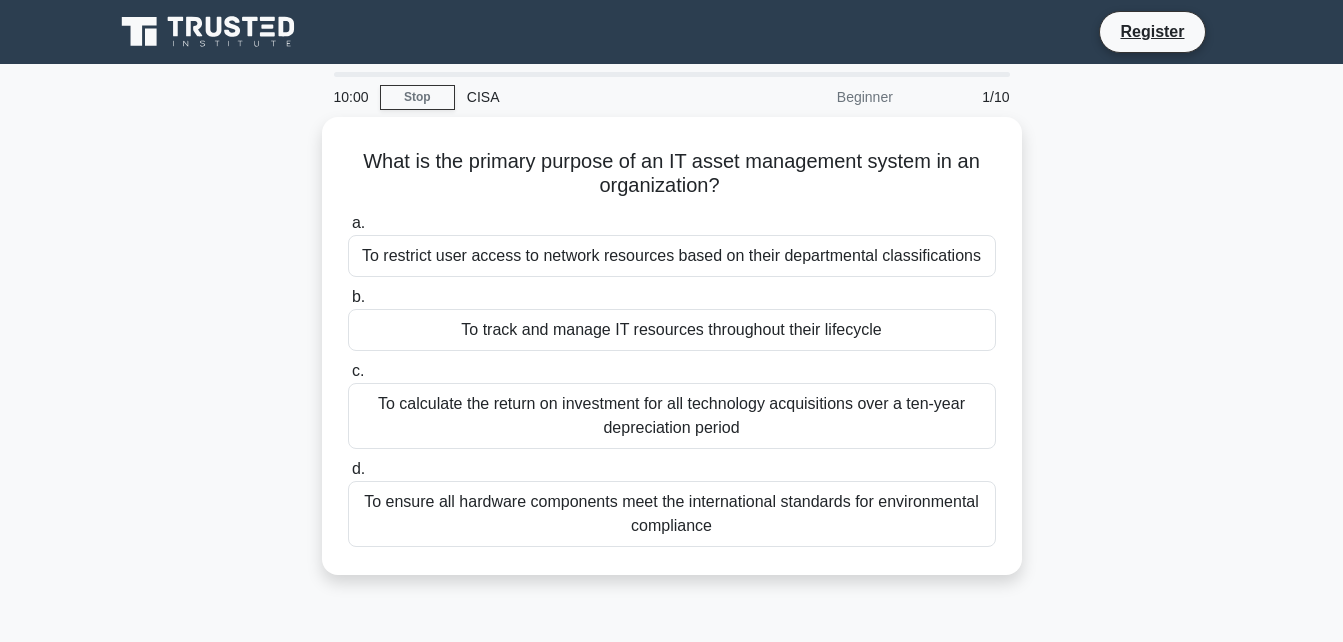 scroll, scrollTop: 0, scrollLeft: 0, axis: both 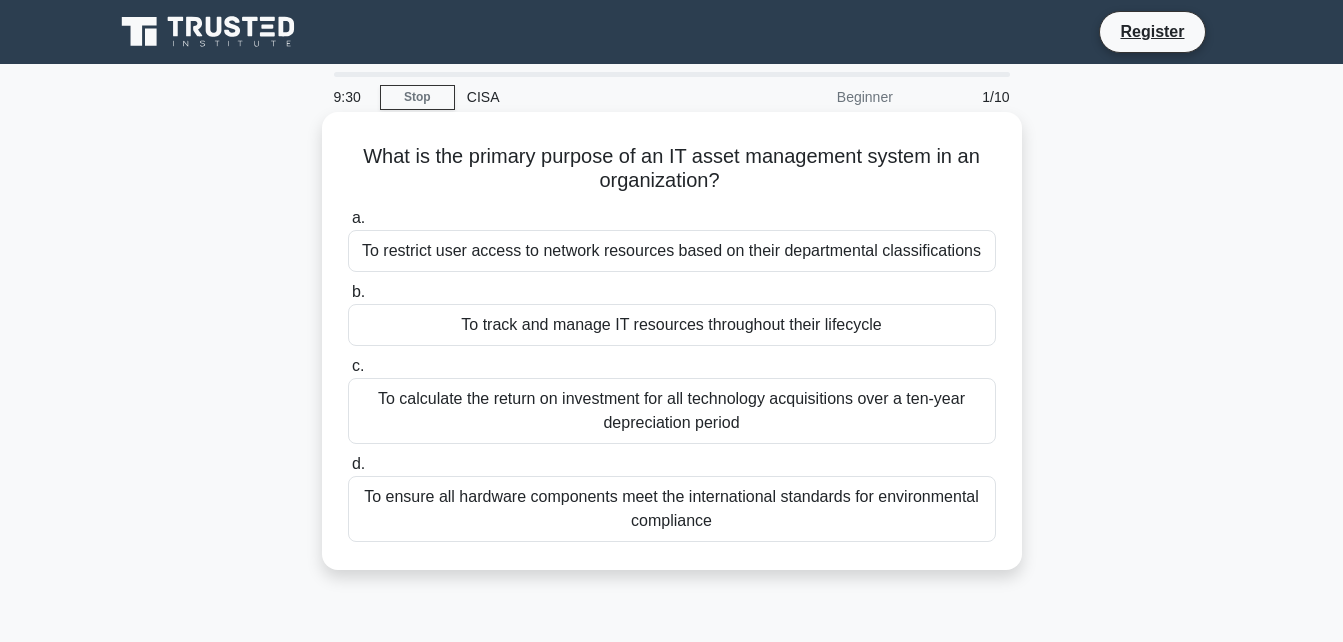 click on "To ensure all hardware components meet the international standards for environmental compliance" at bounding box center [672, 509] 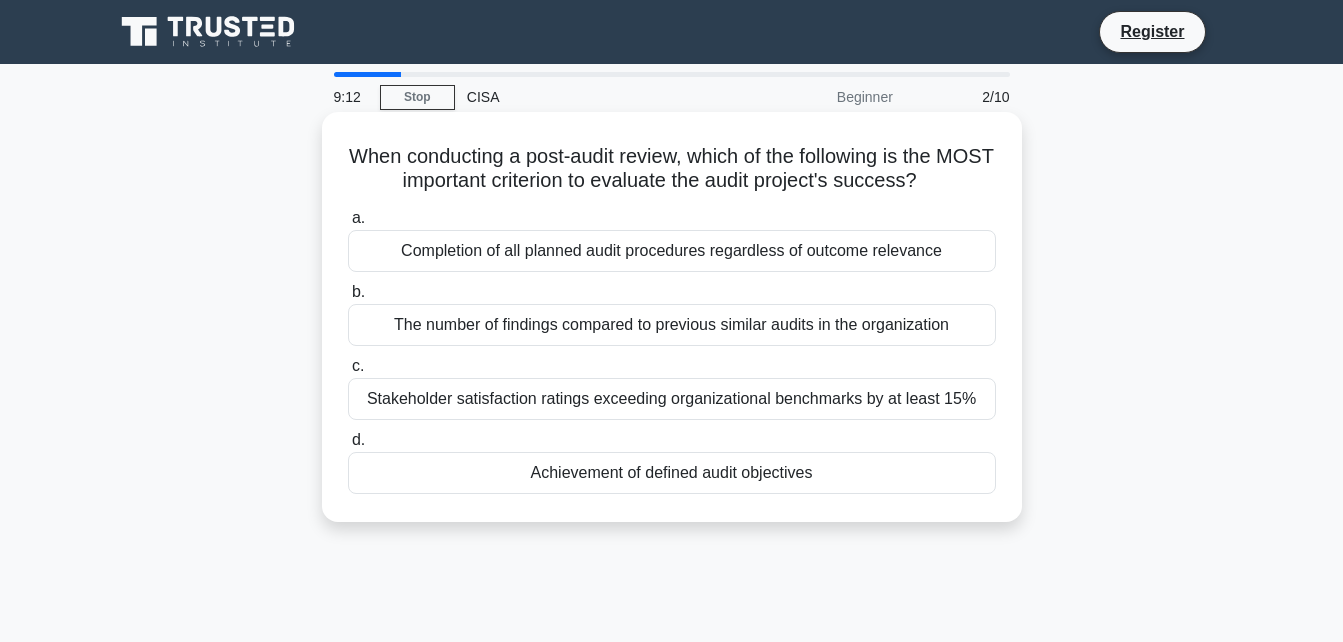 click on "Completion of all planned audit procedures regardless of outcome relevance" at bounding box center [672, 251] 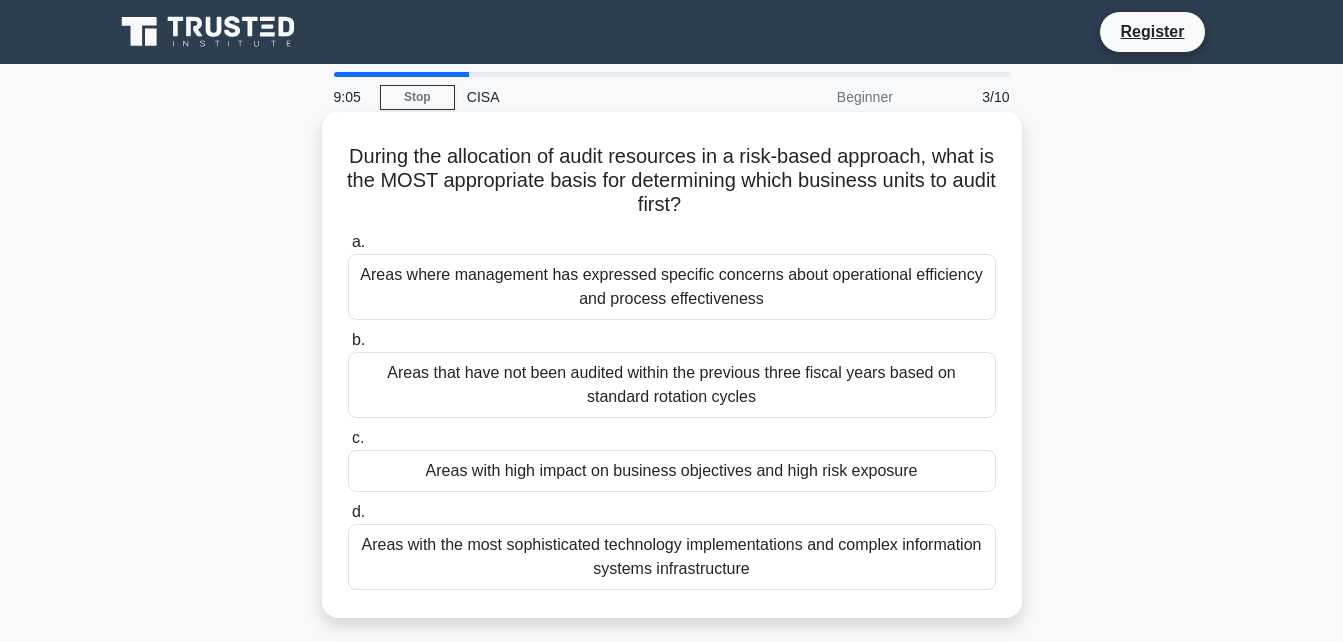 click on "Areas that have not been audited within the previous three fiscal years based on standard rotation cycles" at bounding box center [672, 385] 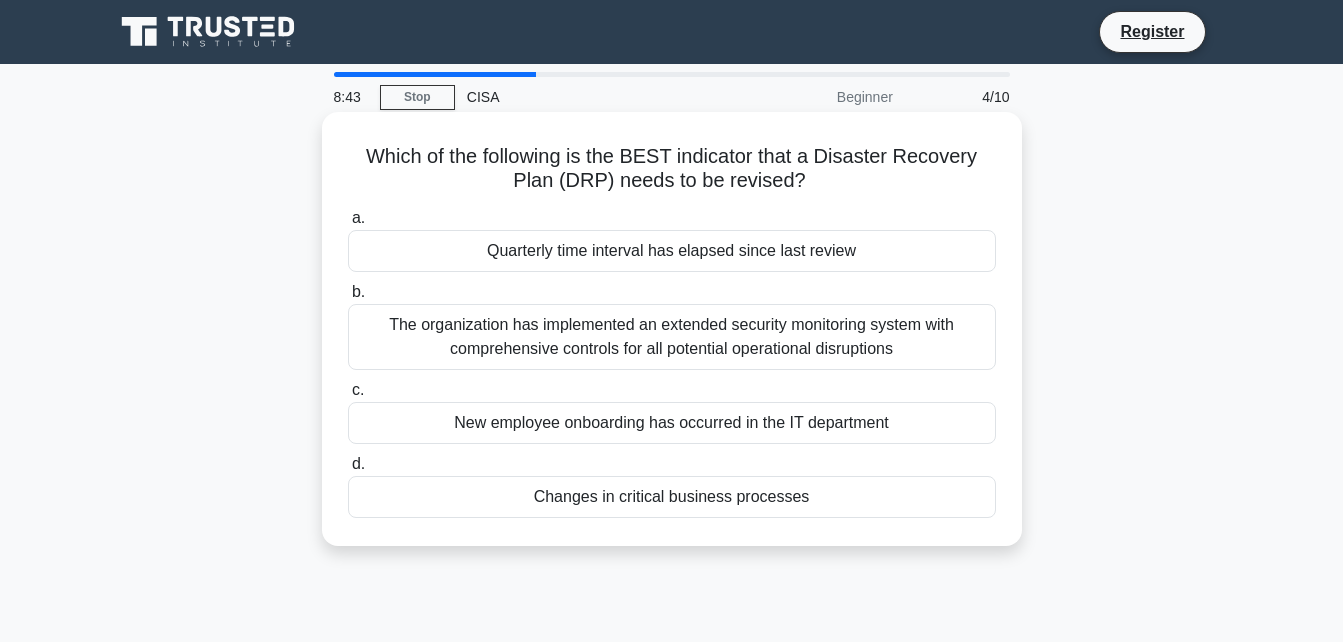 click on "Changes in critical business processes" at bounding box center (672, 497) 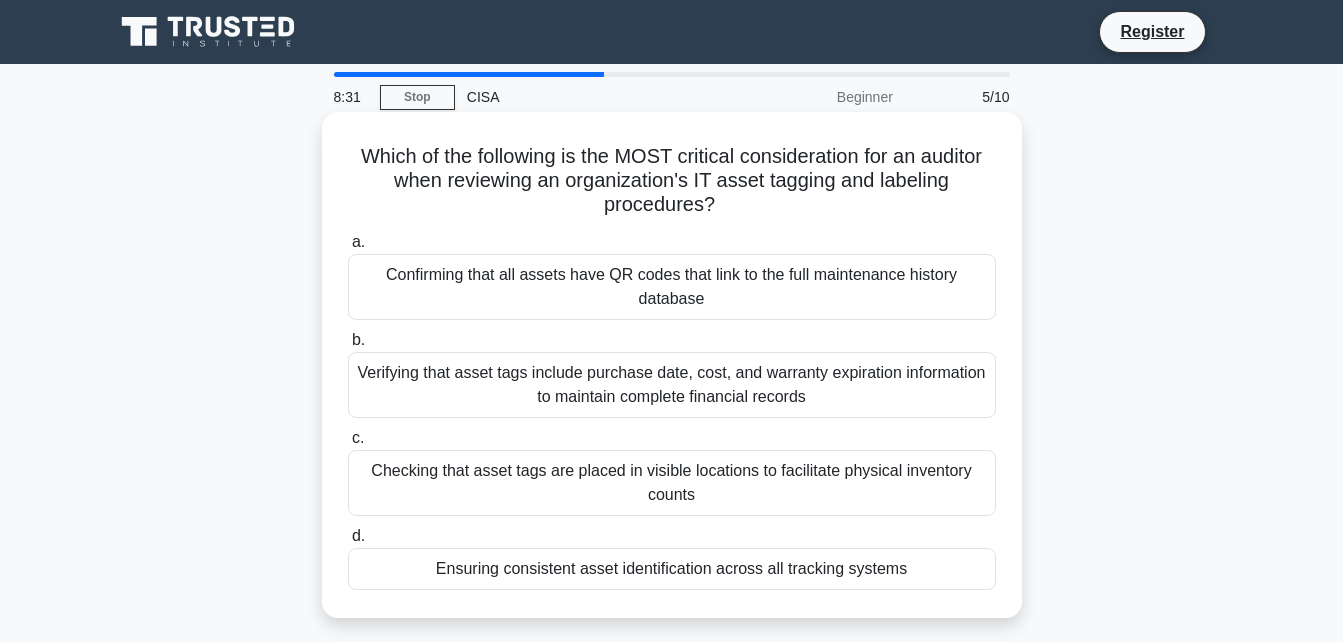 click on "Checking that asset tags are placed in visible locations to facilitate physical inventory counts" at bounding box center (672, 483) 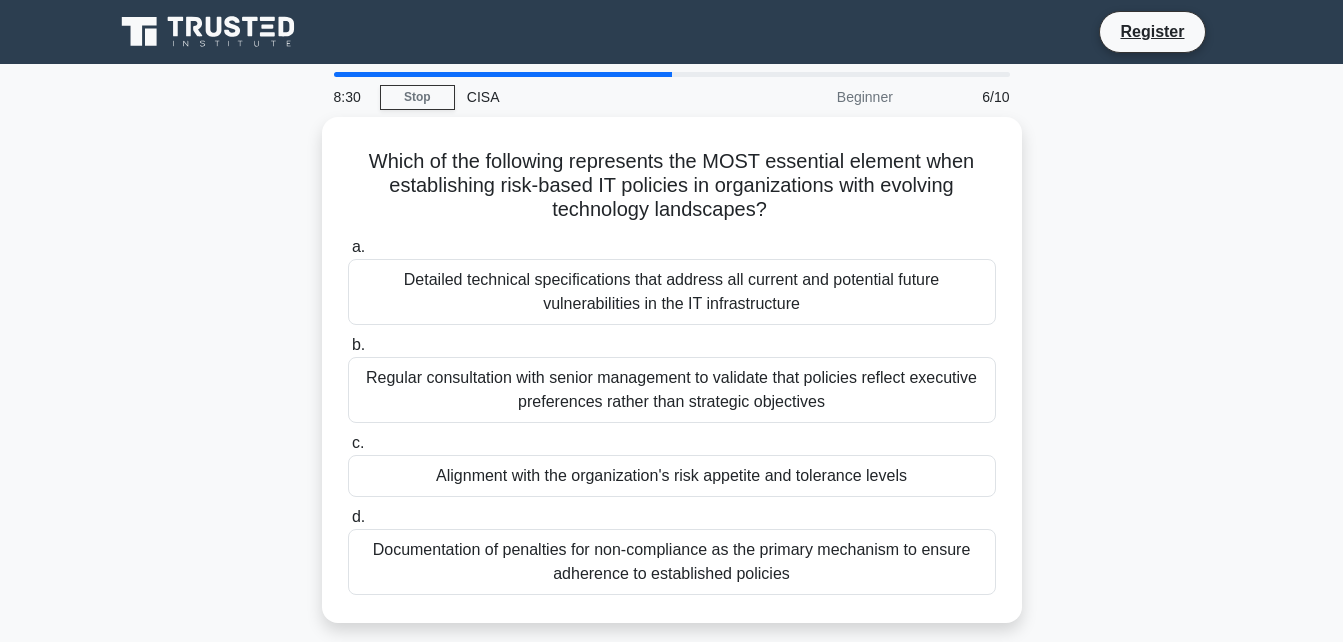 click on "Alignment with the organization's risk appetite and tolerance levels" at bounding box center [672, 476] 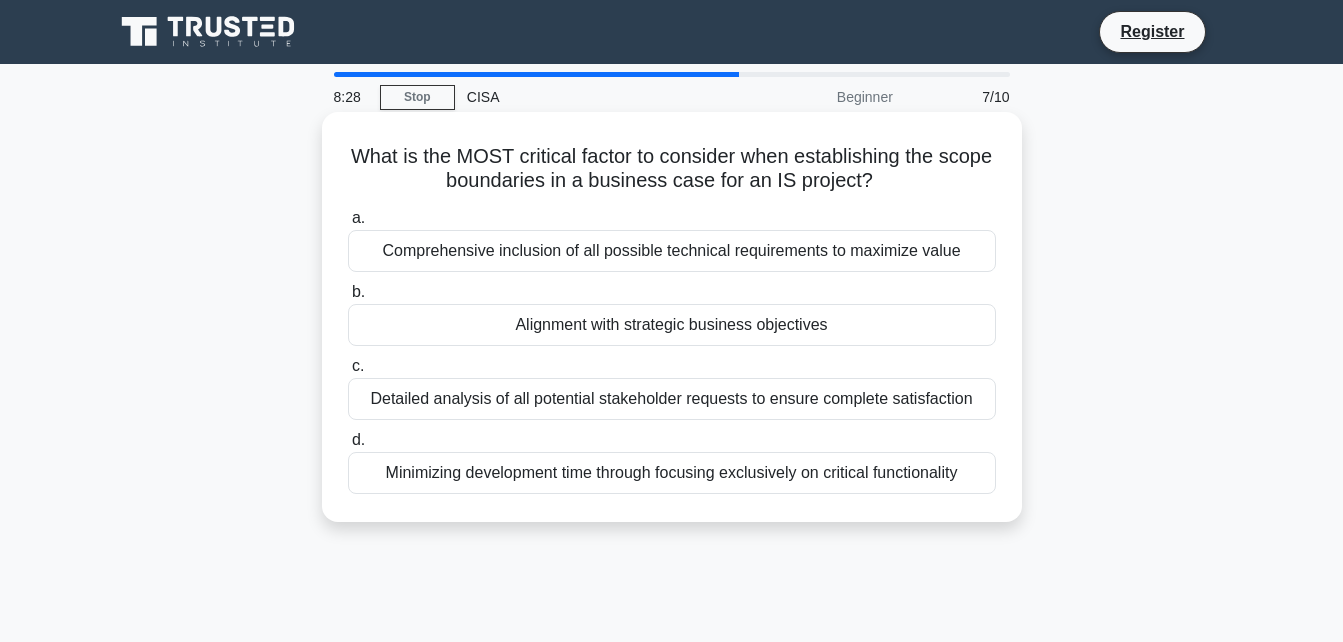 click on "Alignment with strategic business objectives" at bounding box center (672, 325) 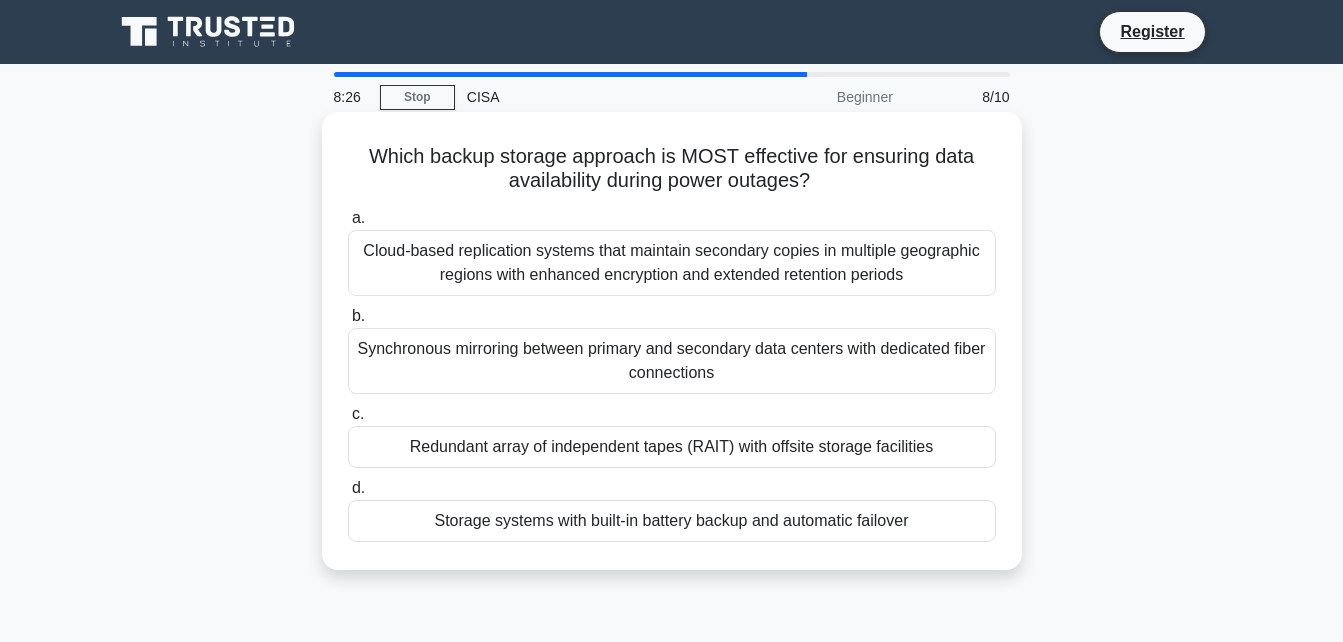 click on "Synchronous mirroring between primary and secondary data centers with dedicated fiber connections" at bounding box center (672, 361) 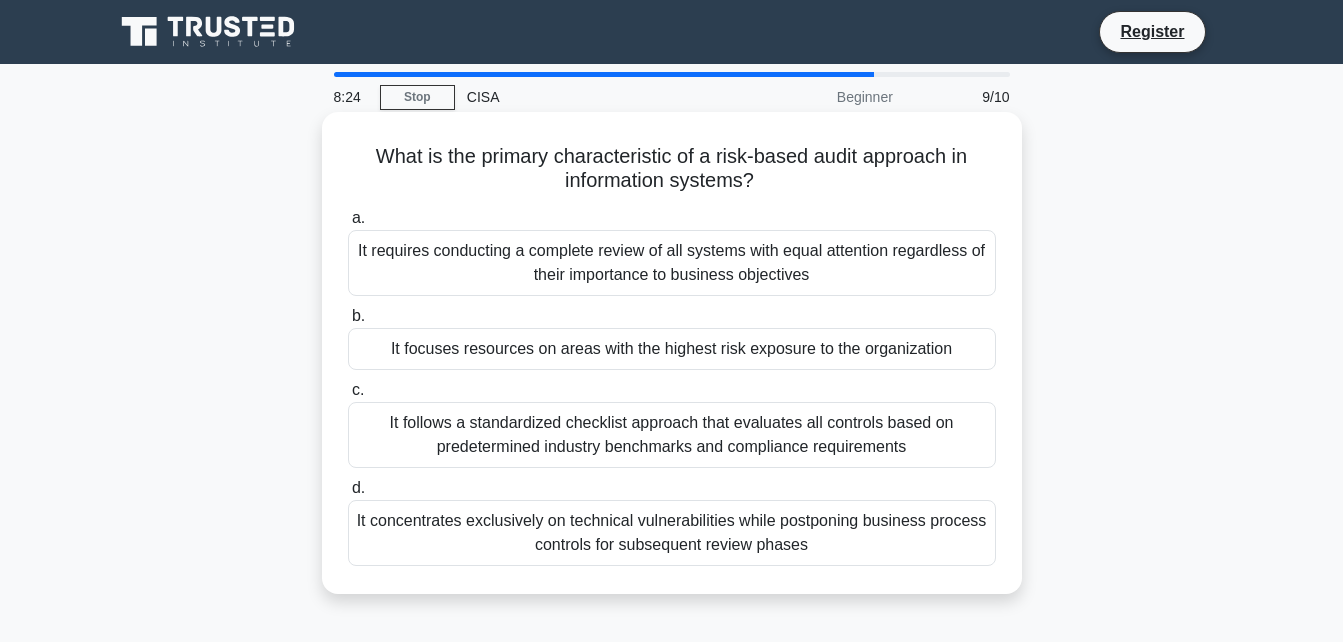 click on "It requires conducting a complete review of all systems with equal attention regardless of their importance to business objectives" at bounding box center [672, 263] 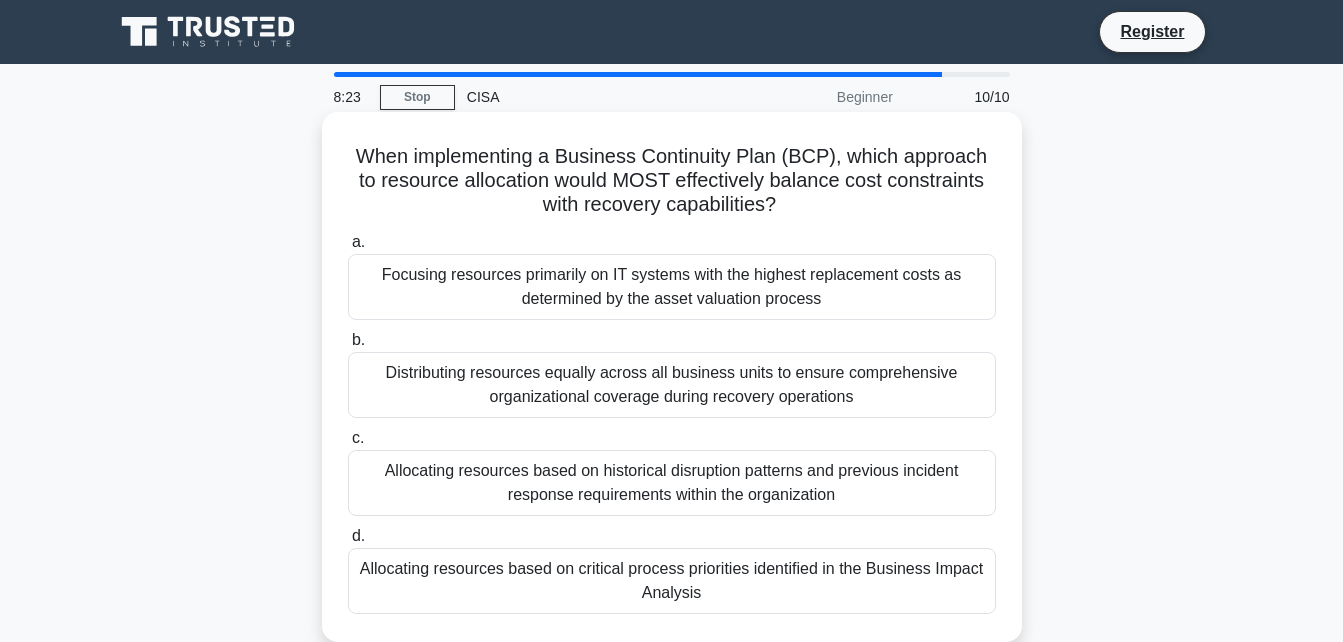 click on "Distributing resources equally across all business units to ensure comprehensive organizational coverage during recovery operations" at bounding box center [672, 385] 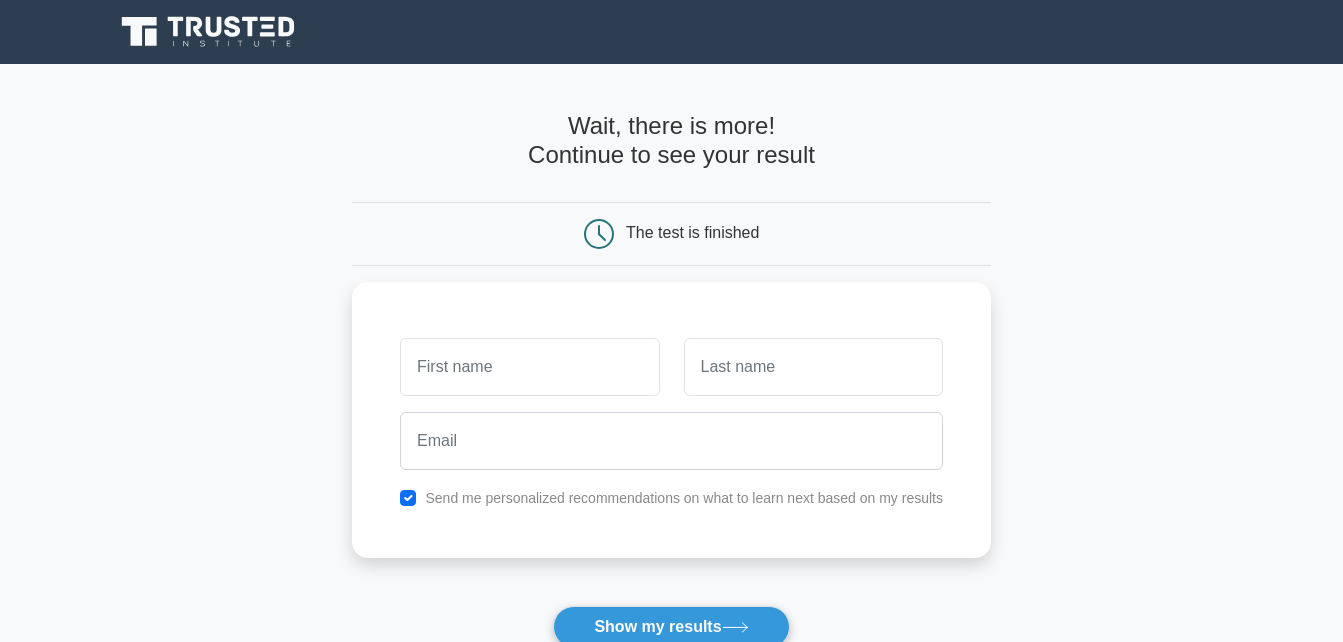 scroll, scrollTop: 0, scrollLeft: 0, axis: both 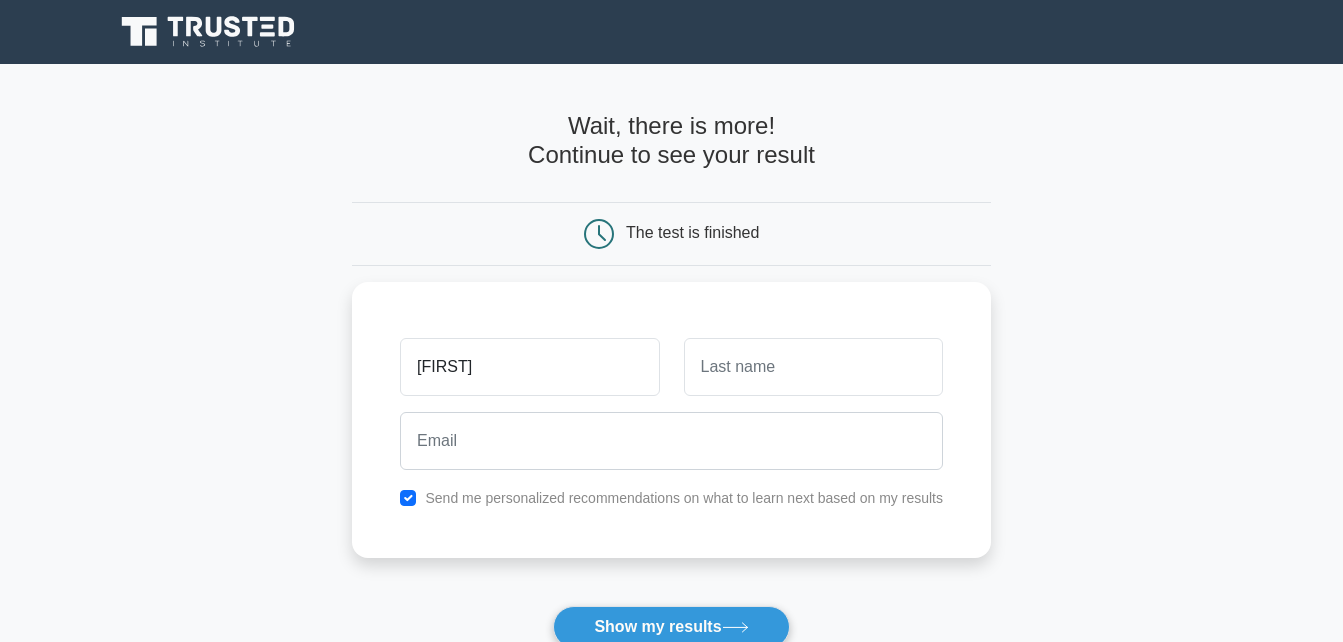 type on "[FIRST]" 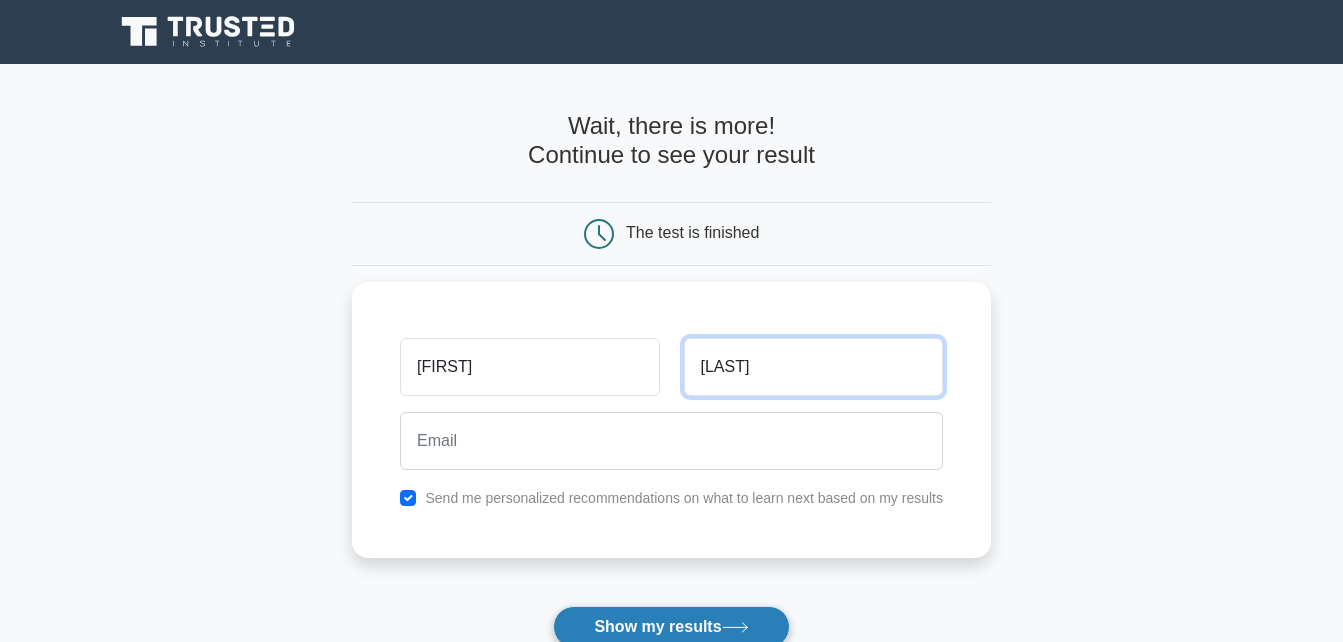 type on "njendu" 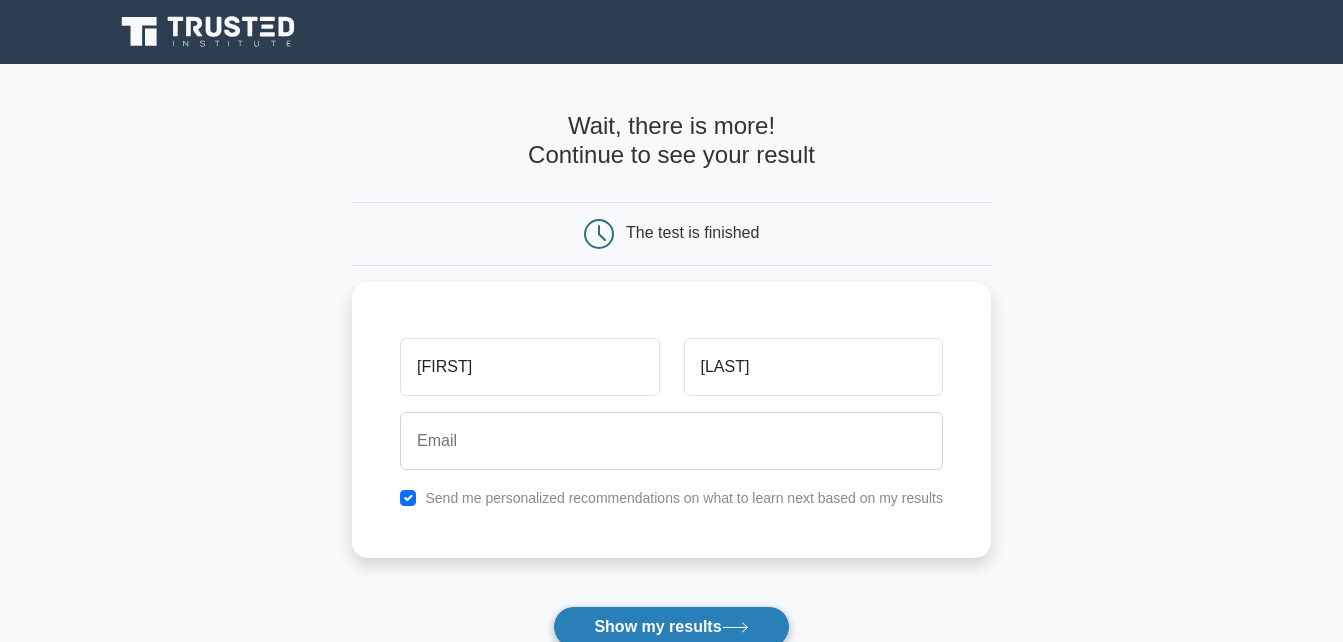click on "Show my results" at bounding box center [671, 627] 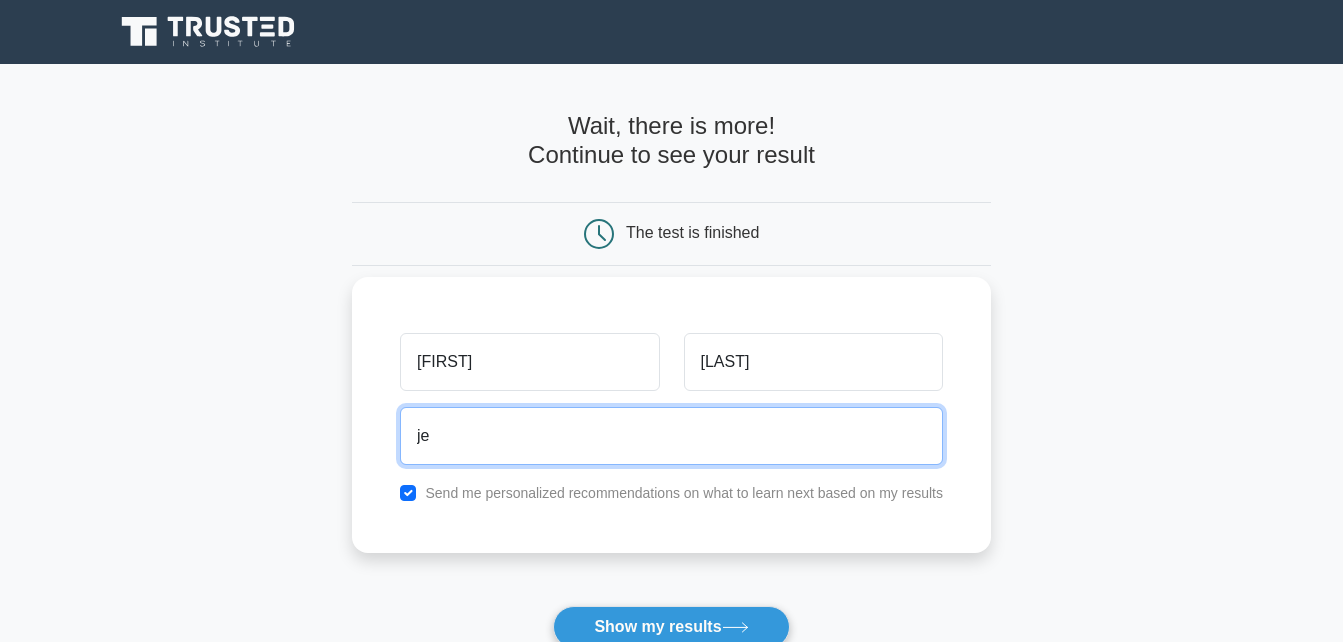 type on "j" 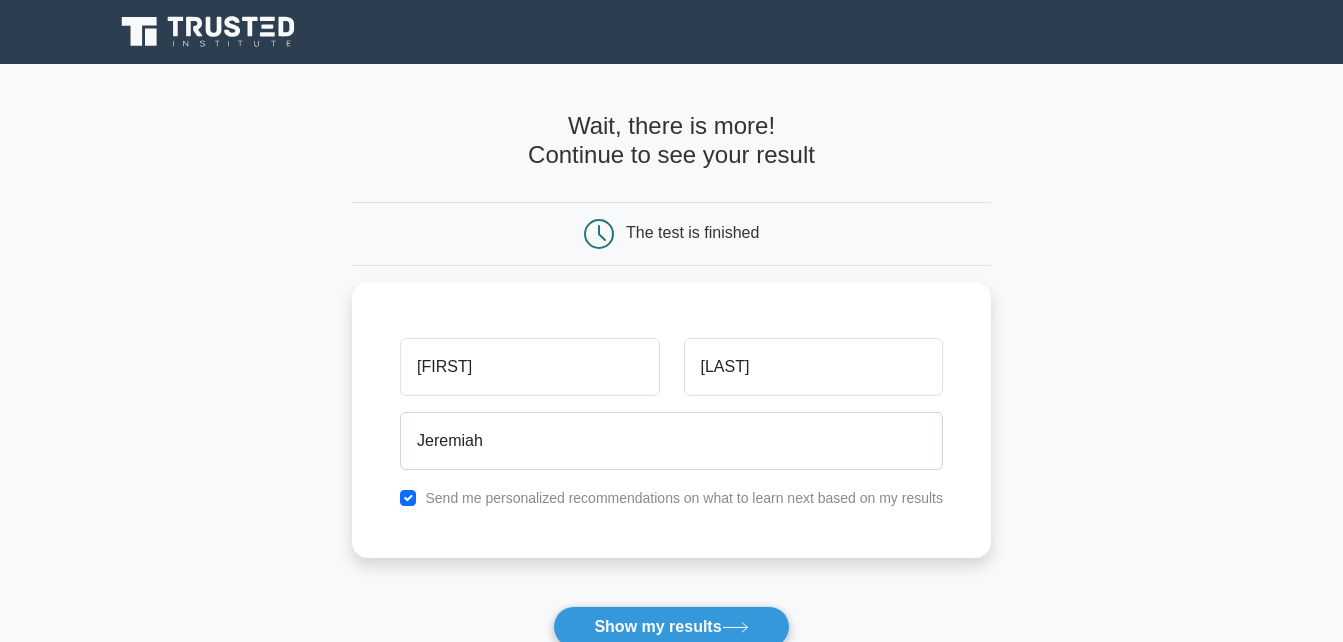 click on "Wait, there is more! Continue to see your result
The test is finished
jeremy njendu" at bounding box center [671, 424] 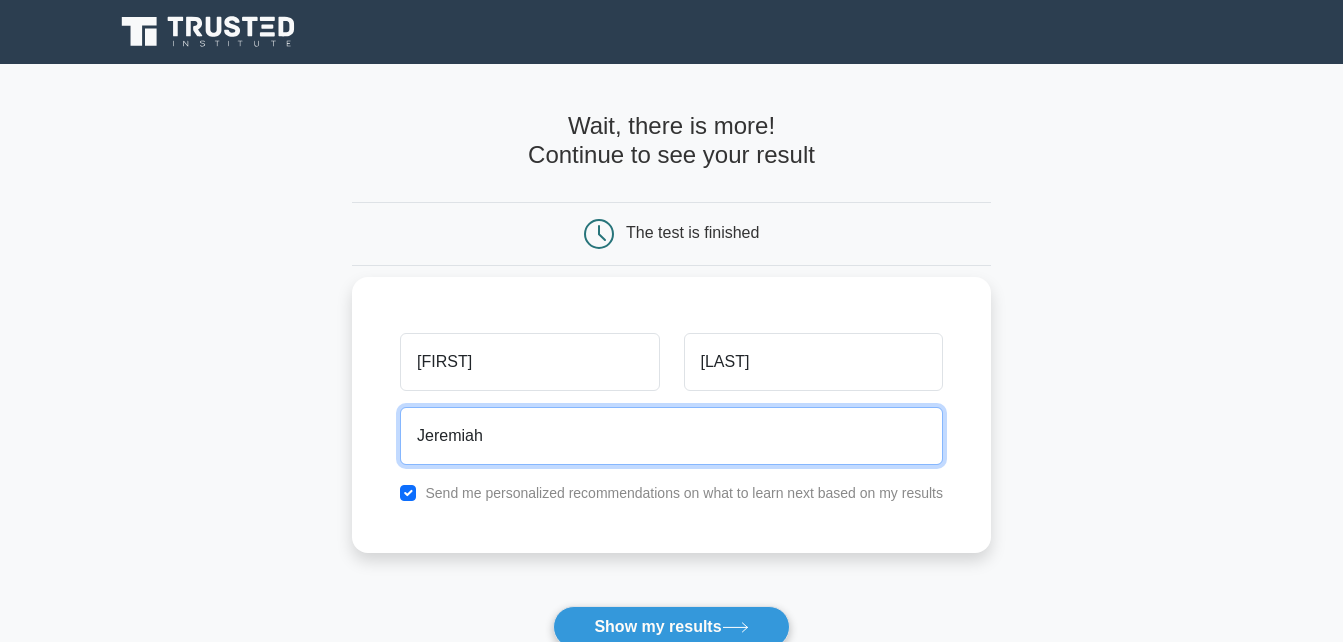 click on "Jeremiah" at bounding box center (671, 436) 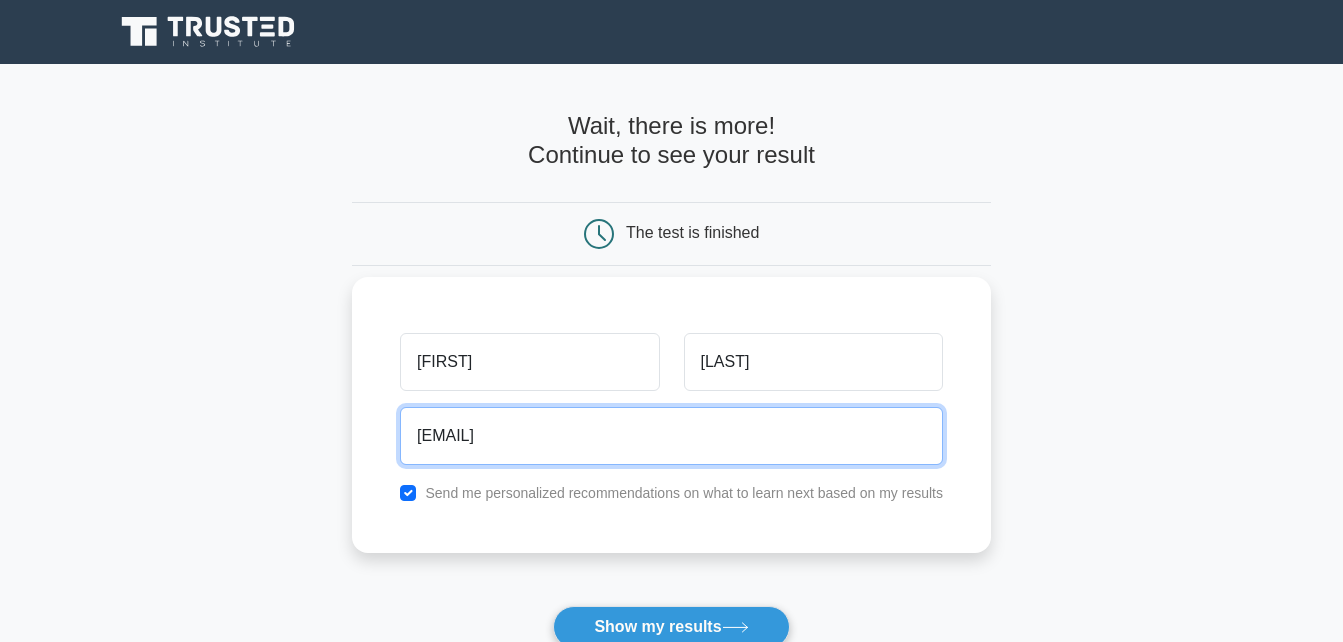 click on "Jeremiah@" at bounding box center (671, 436) 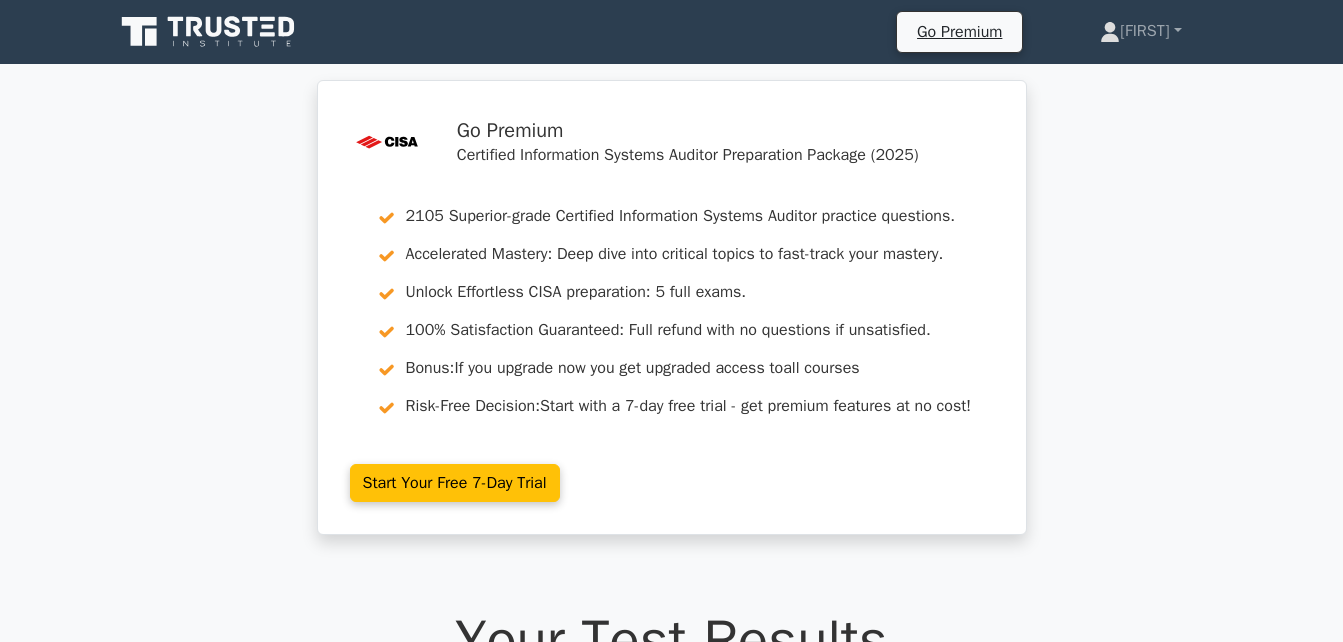 scroll, scrollTop: 0, scrollLeft: 0, axis: both 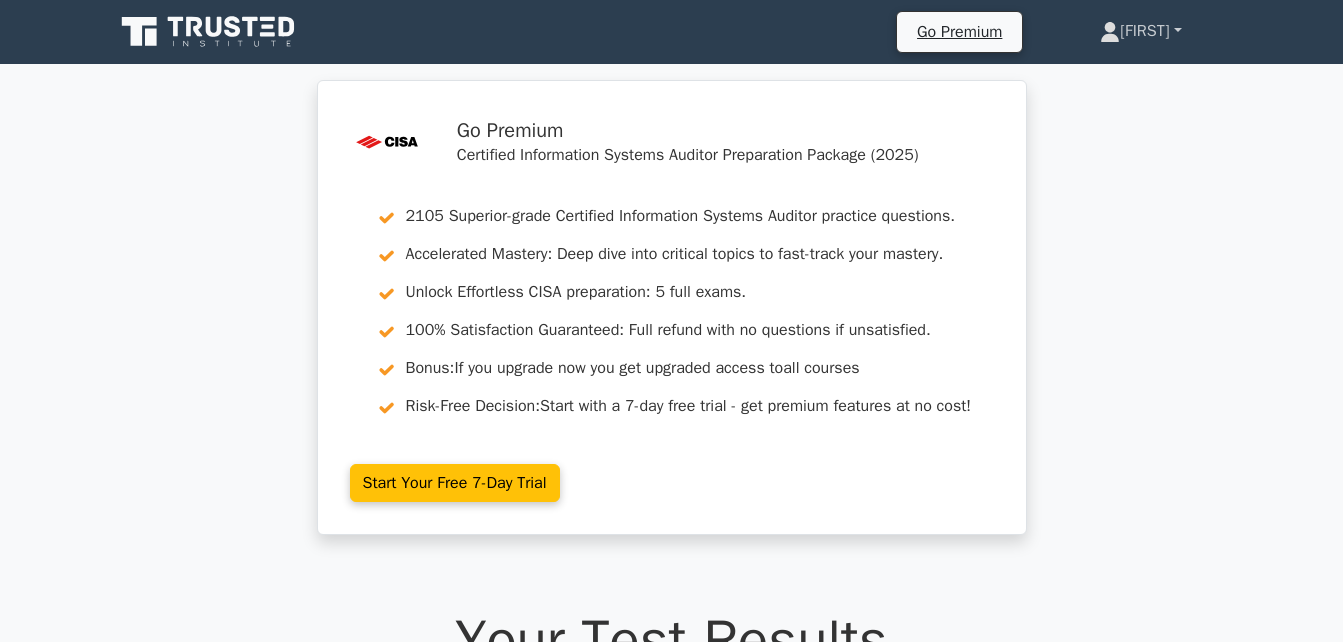 click on "Jeremy" at bounding box center (1140, 31) 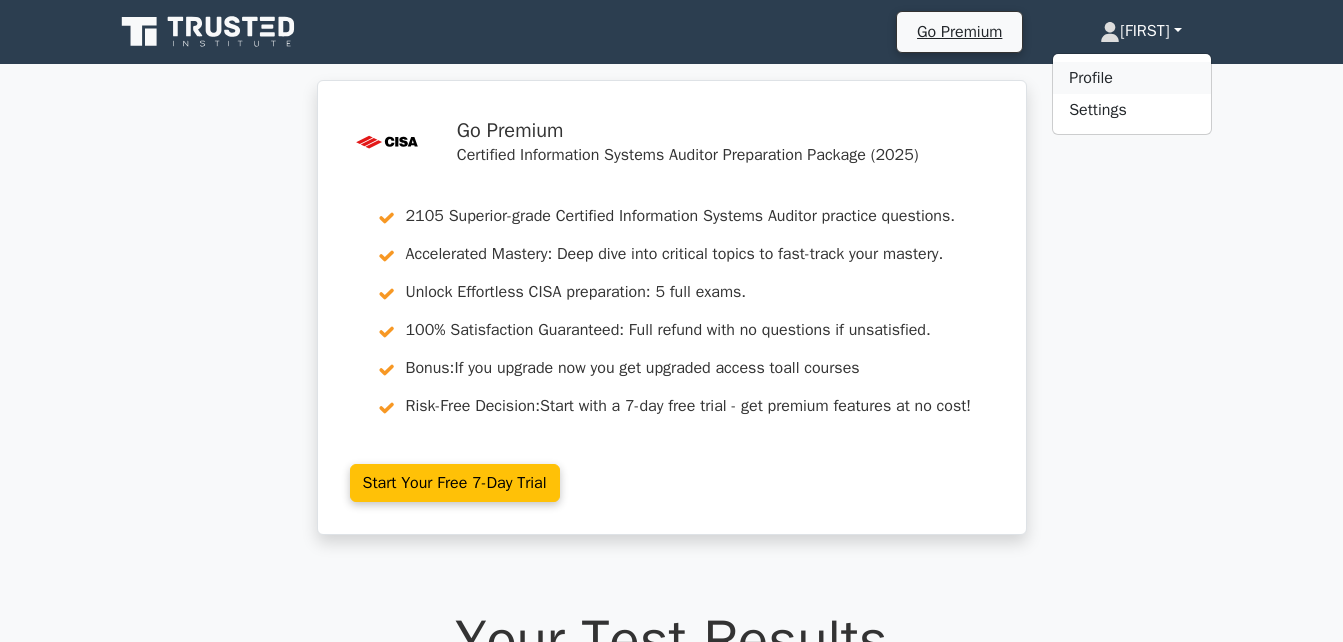 click on "Profile" at bounding box center [1132, 78] 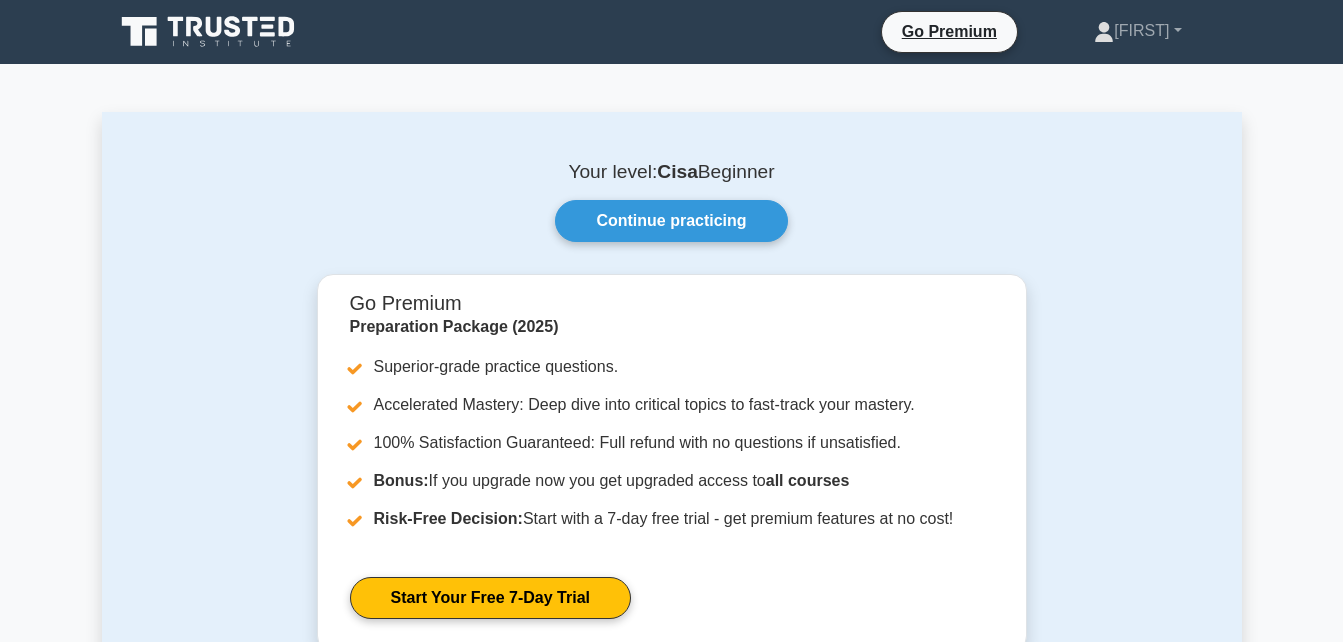 scroll, scrollTop: 0, scrollLeft: 0, axis: both 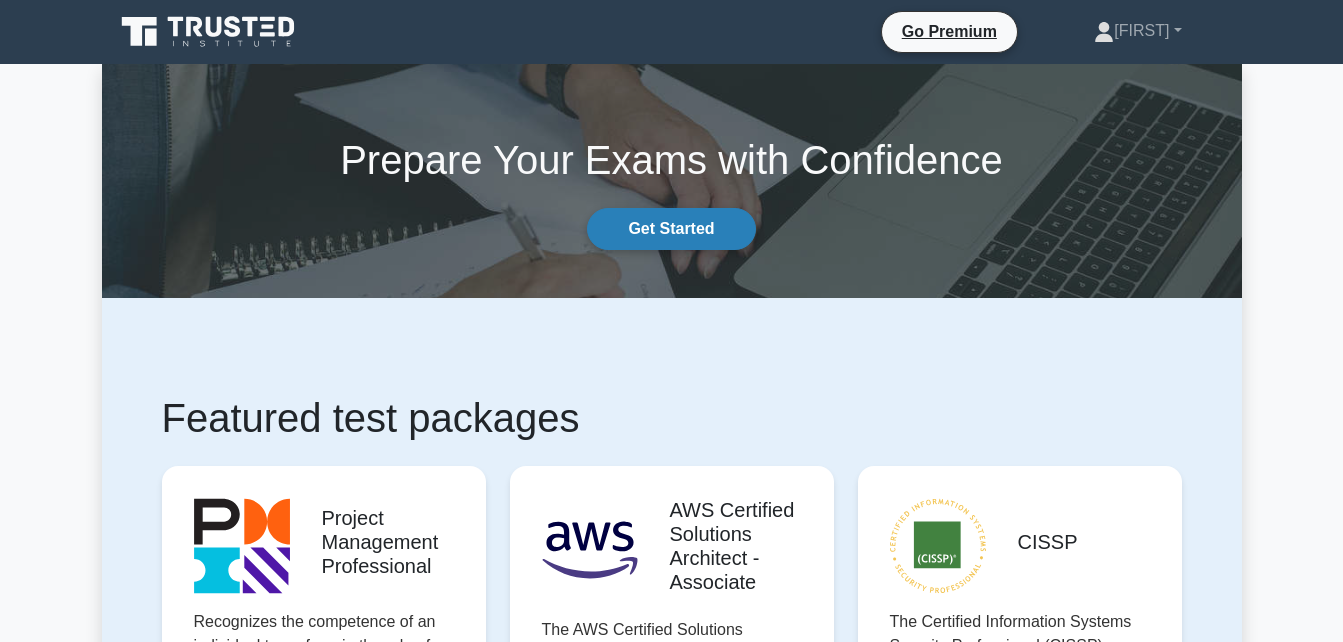 click on "Get Started" at bounding box center [671, 229] 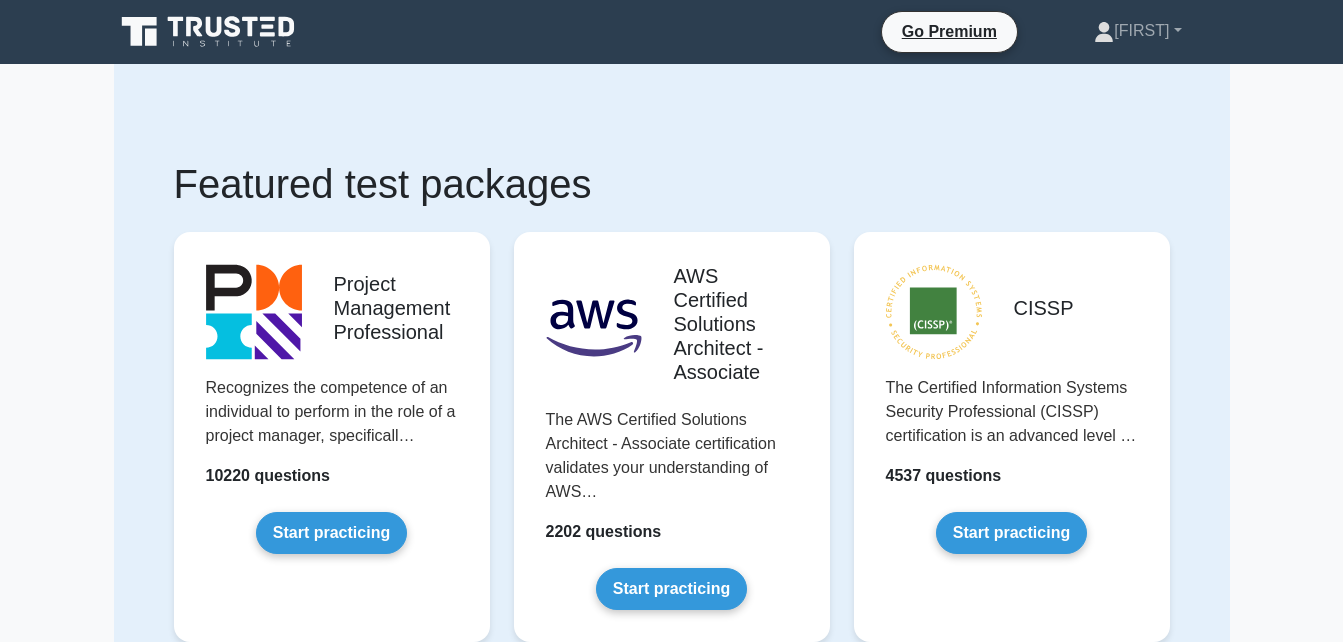scroll, scrollTop: 0, scrollLeft: 0, axis: both 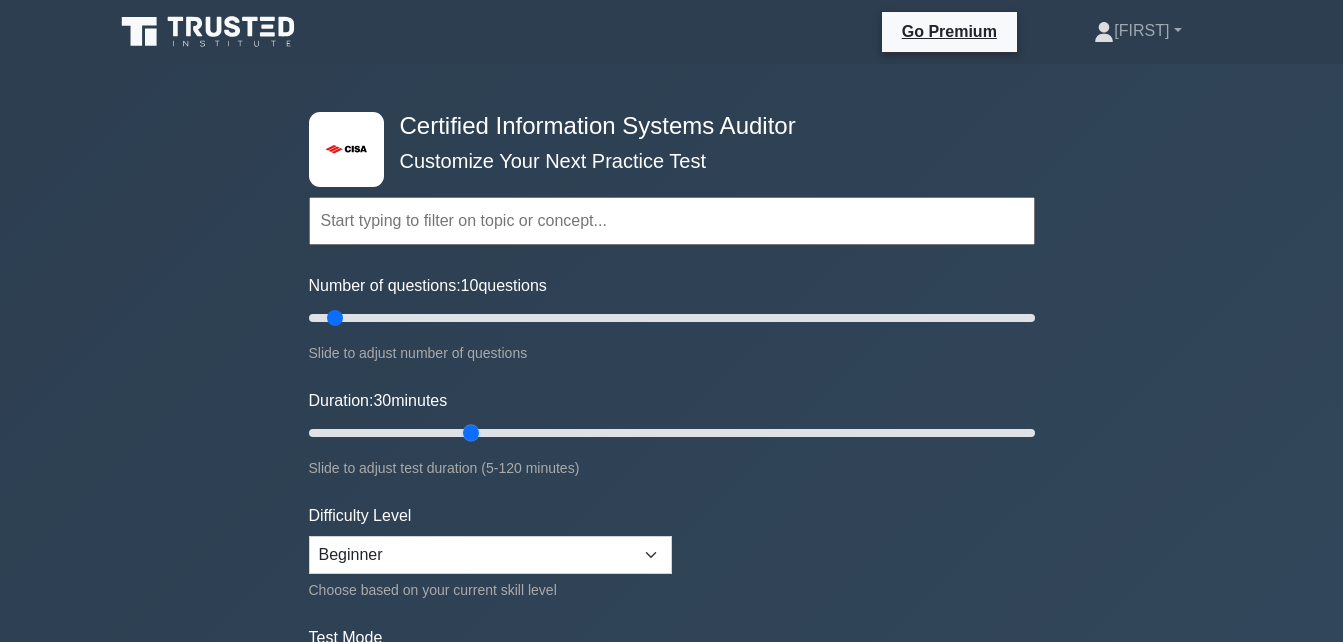 drag, startPoint x: 348, startPoint y: 425, endPoint x: 473, endPoint y: 426, distance: 125.004 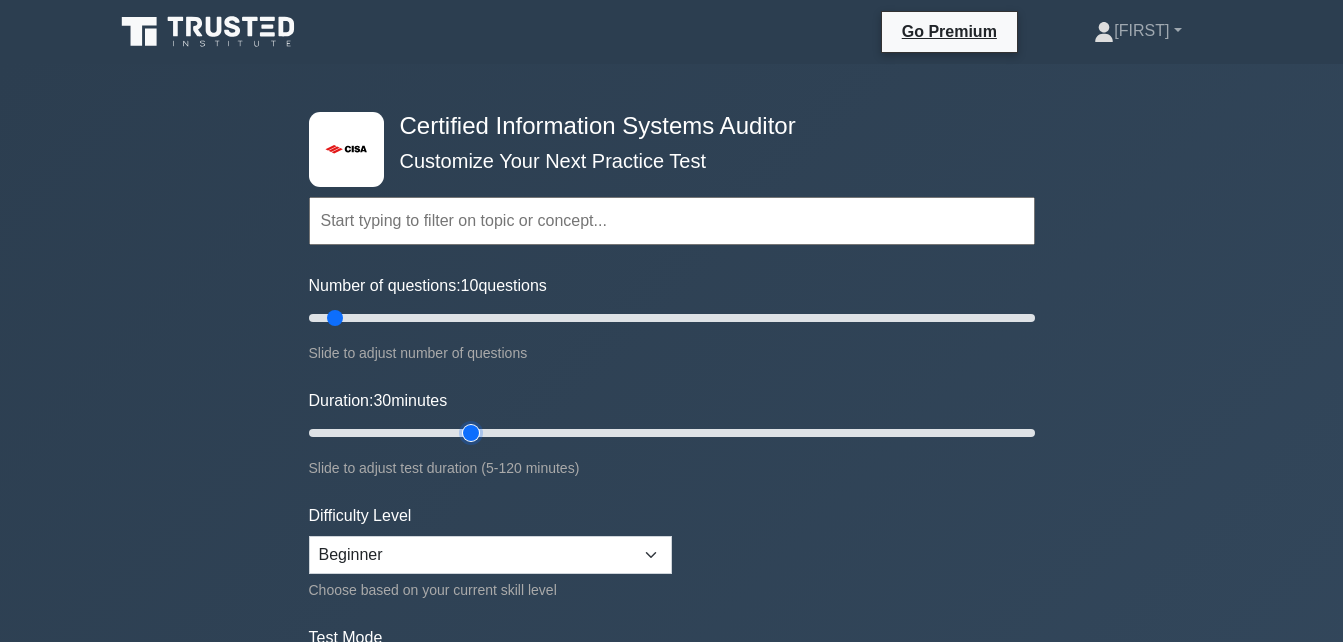 type on "30" 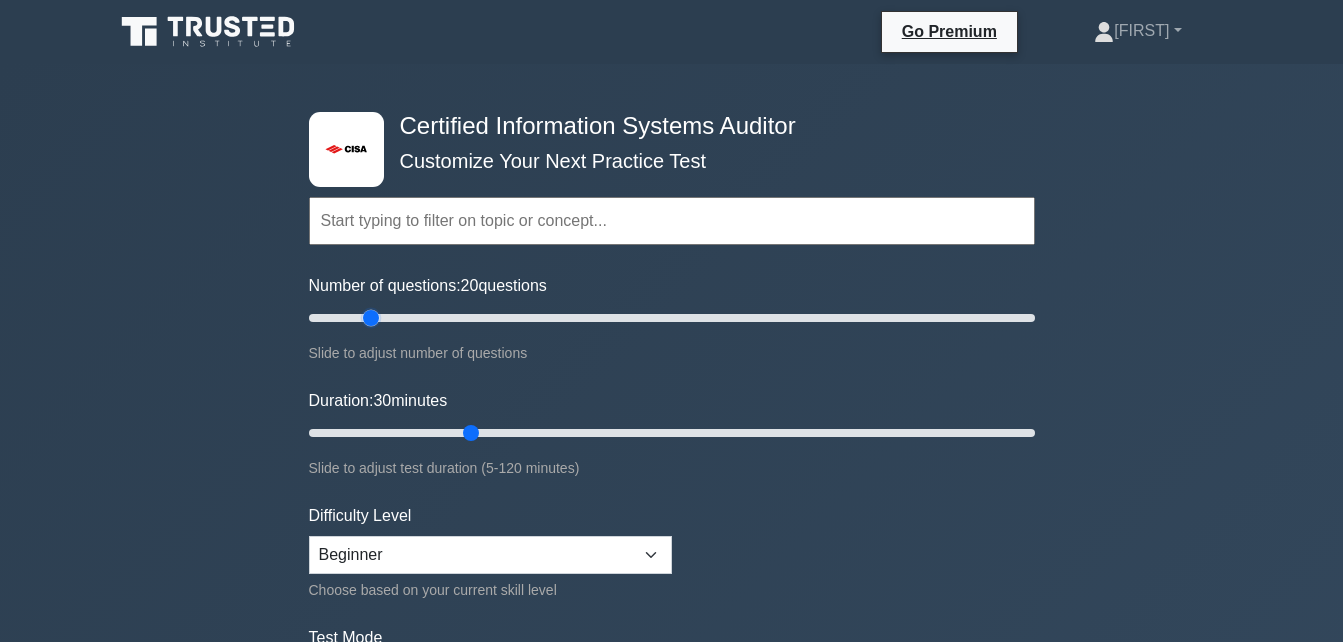 drag, startPoint x: 335, startPoint y: 307, endPoint x: 368, endPoint y: 327, distance: 38.587563 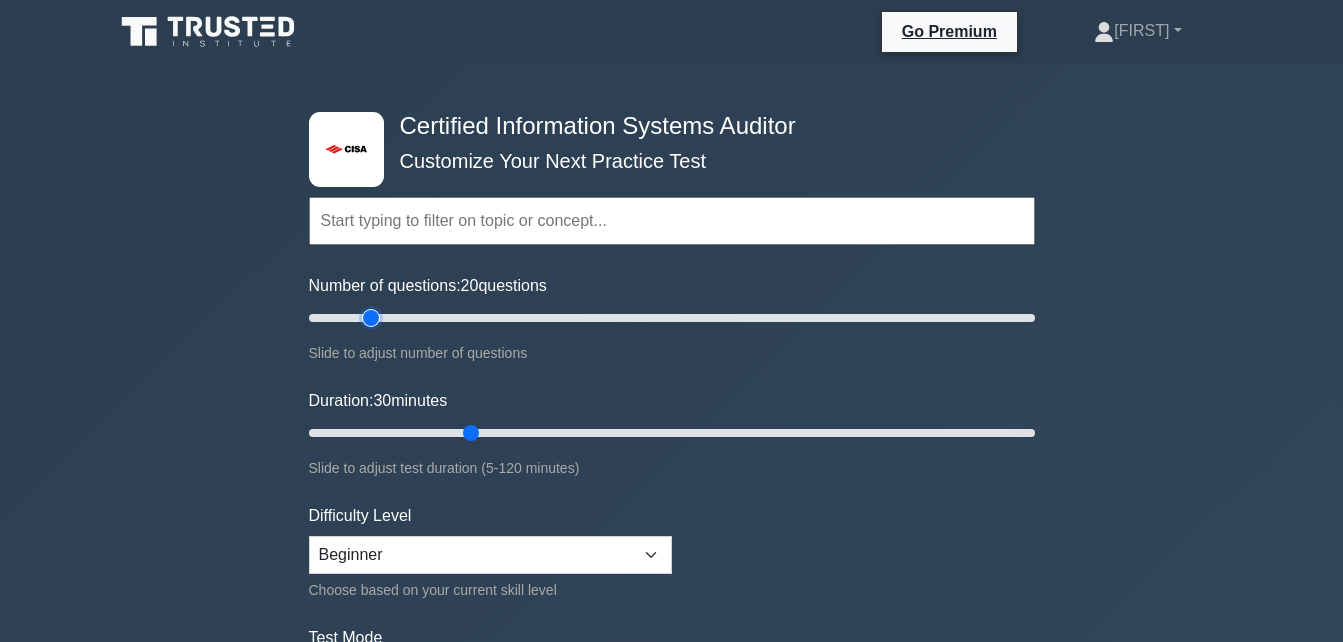 type on "20" 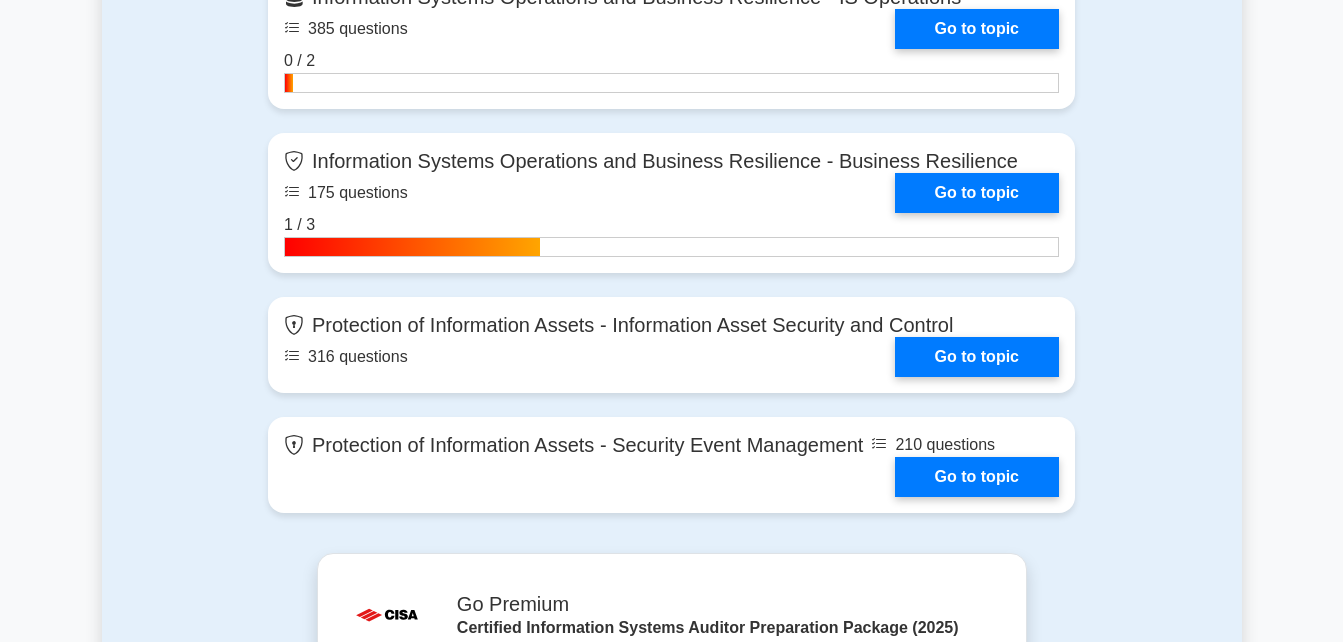 scroll, scrollTop: 2339, scrollLeft: 0, axis: vertical 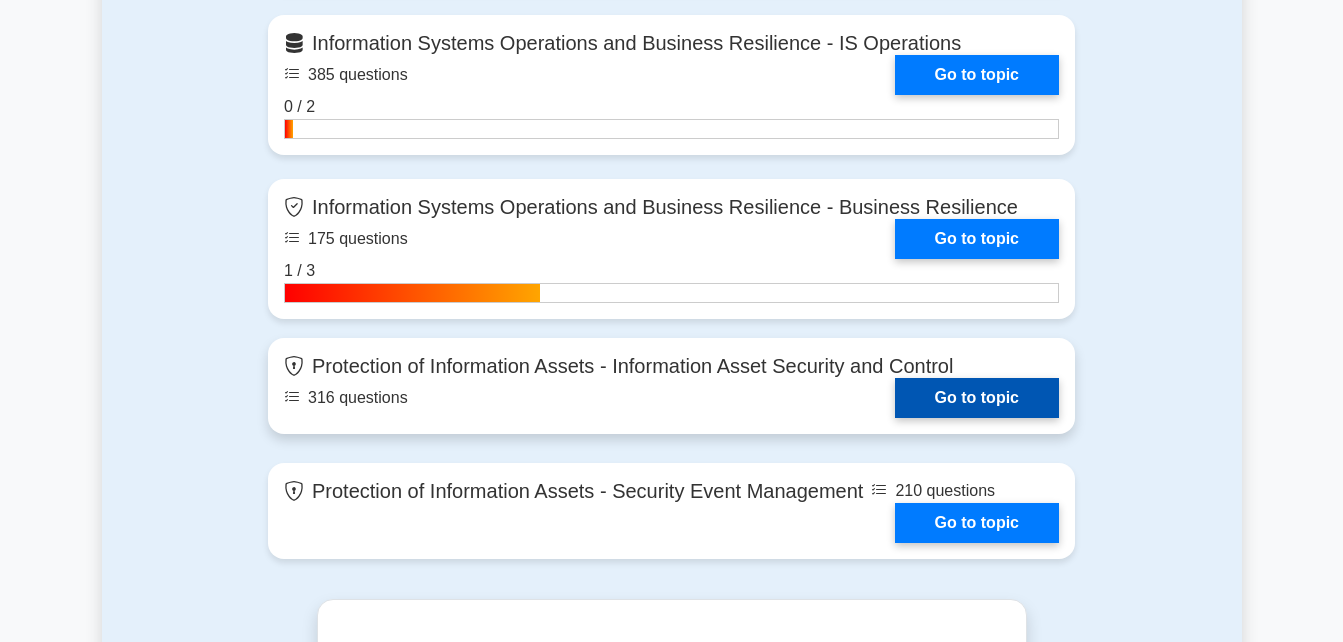 click on "Go to topic" at bounding box center (977, 398) 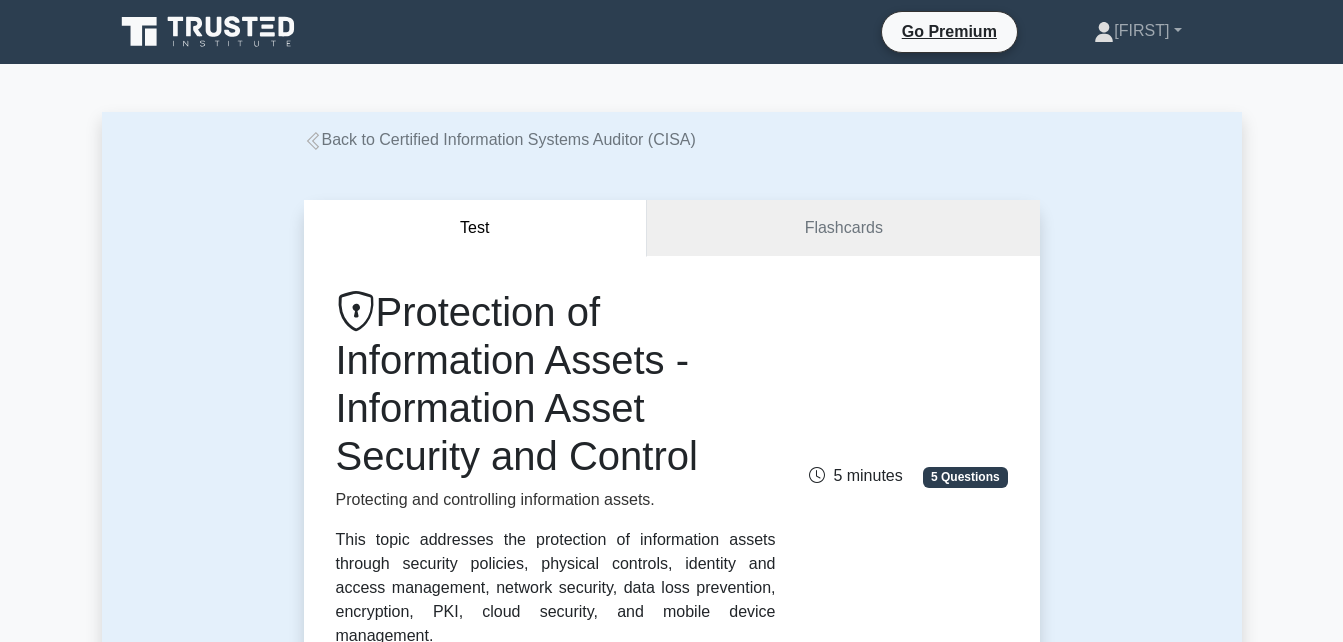 scroll, scrollTop: 0, scrollLeft: 0, axis: both 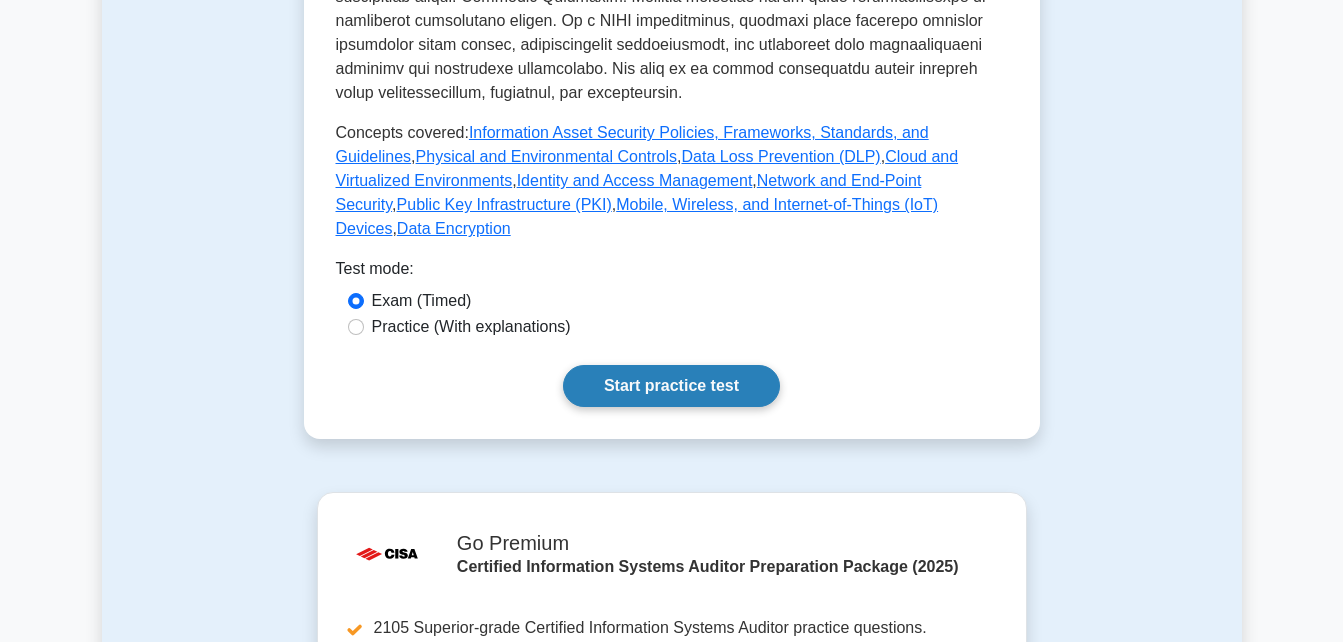 click on "Start practice test" at bounding box center [671, 386] 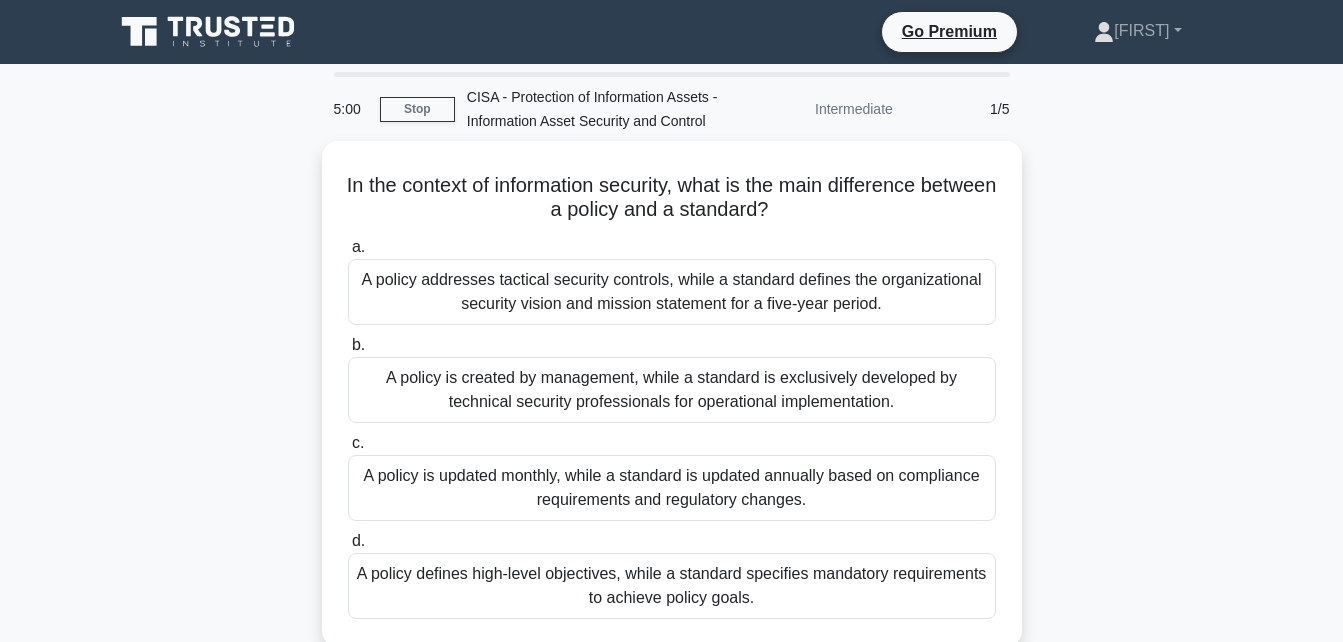 scroll, scrollTop: 0, scrollLeft: 0, axis: both 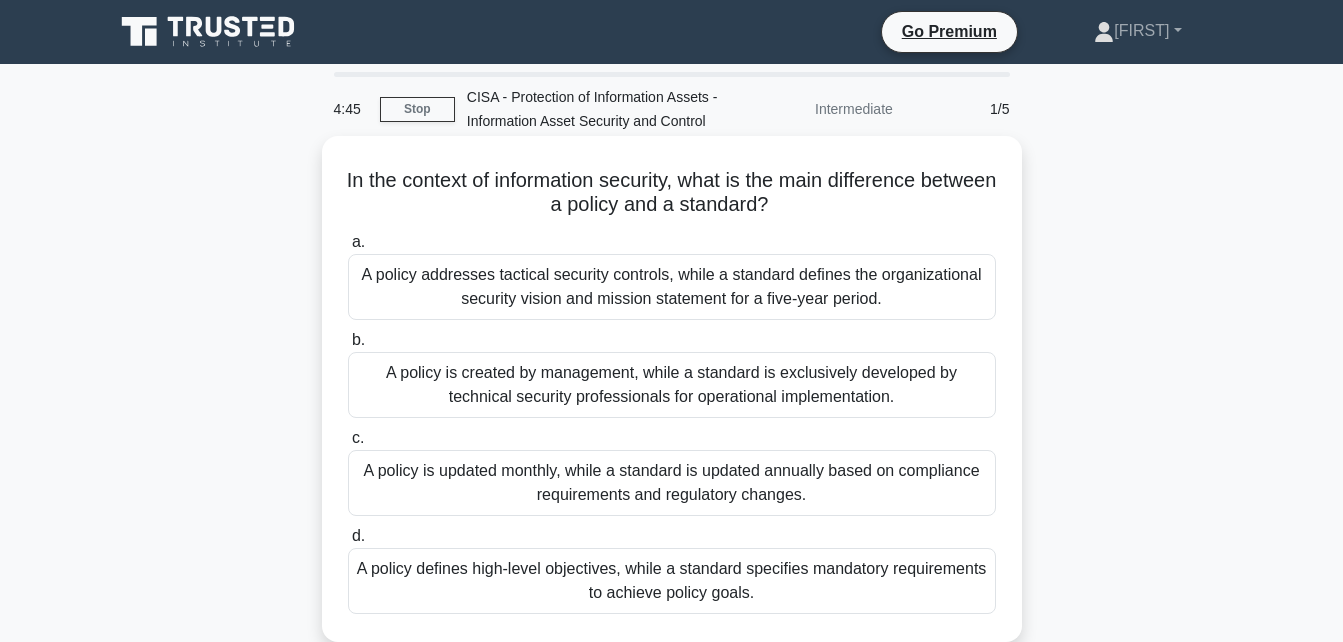 click on "A policy addresses tactical security controls, while a standard defines the organizational security vision and mission statement for a five-year period." at bounding box center [672, 287] 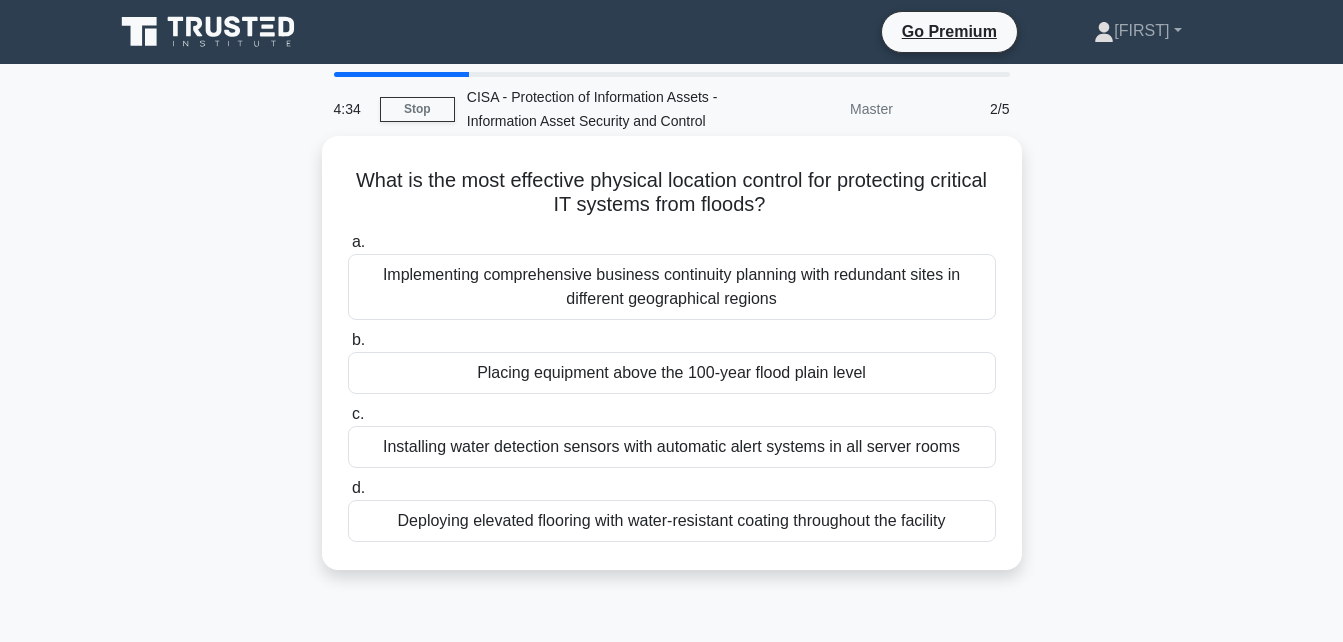 click on "Installing water detection sensors with automatic alert systems in all server rooms" at bounding box center [672, 447] 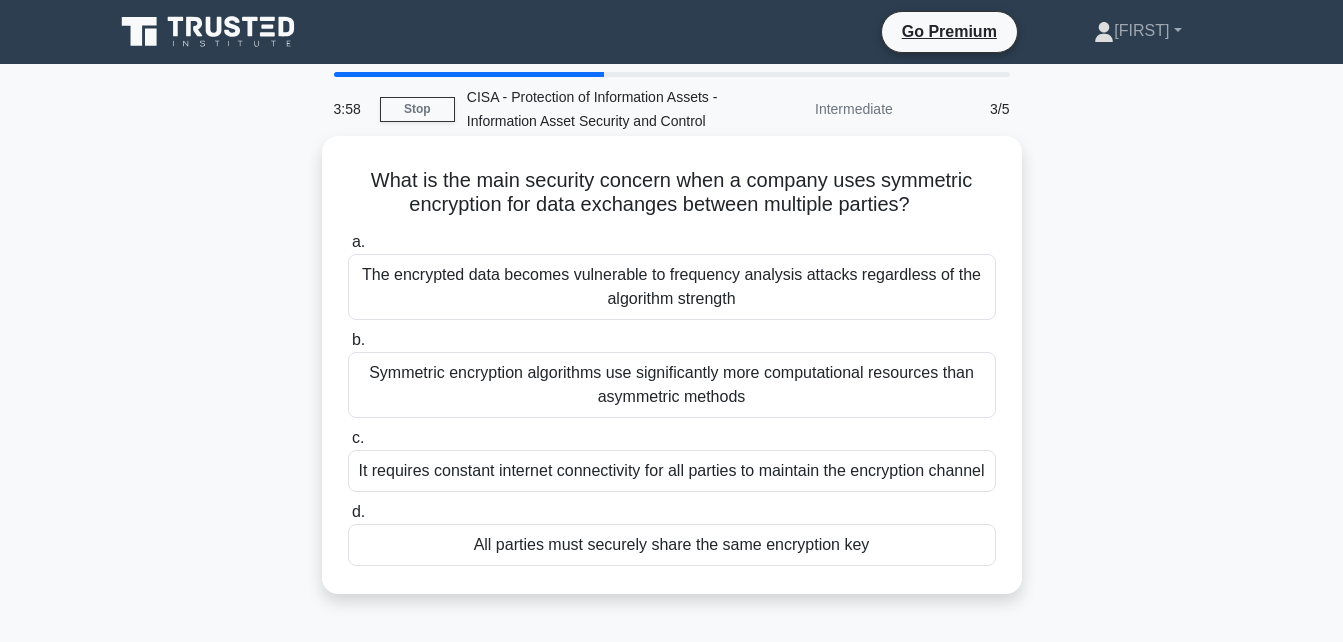 click on "All parties must securely share the same encryption key" at bounding box center [672, 545] 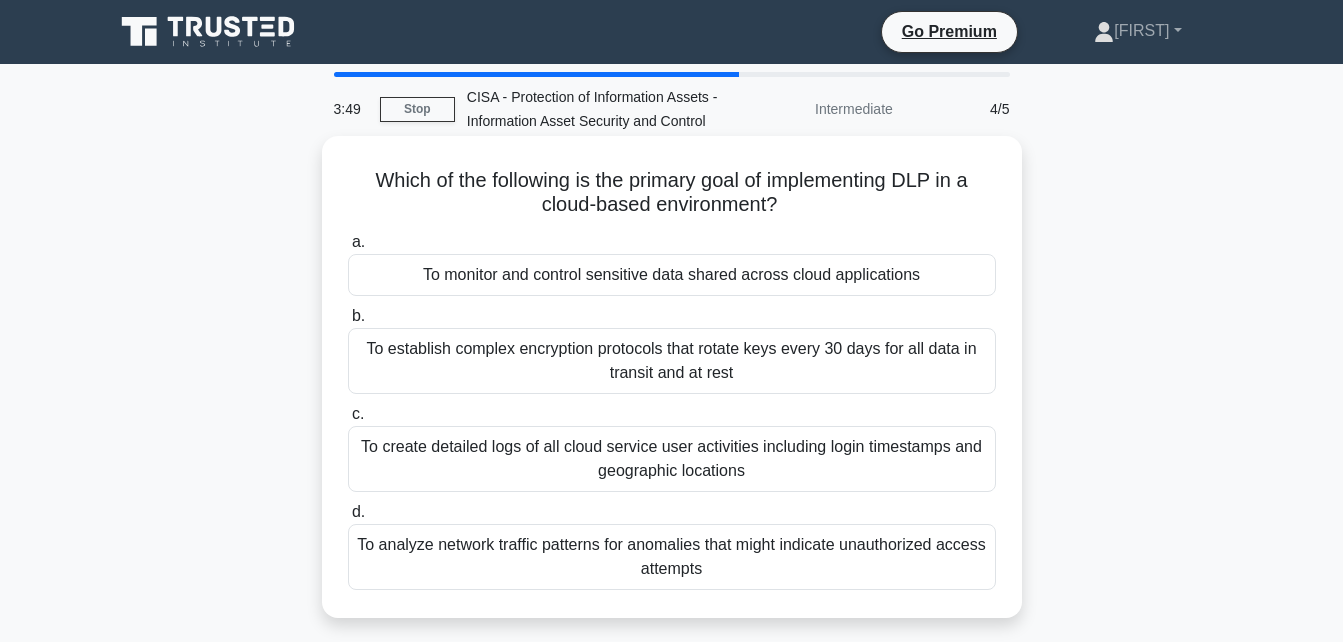 click on "To establish complex encryption protocols that rotate keys every 30 days for all data in transit and at rest" at bounding box center (672, 361) 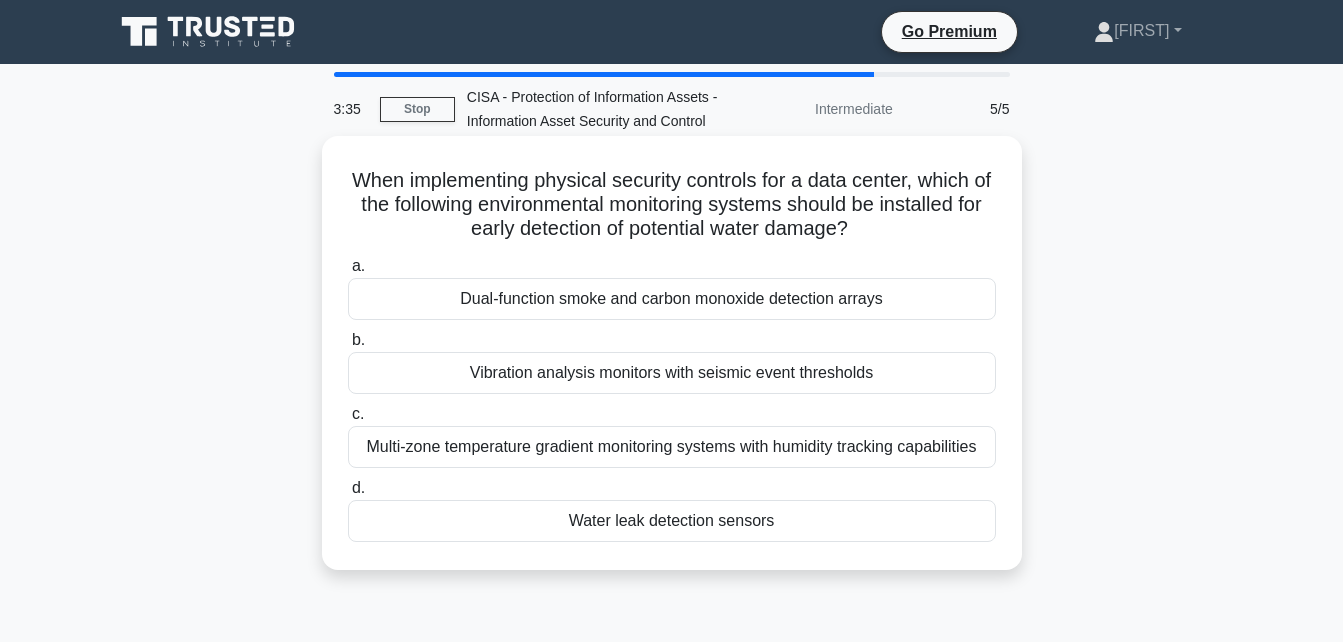 click on "Vibration analysis monitors with seismic event thresholds" at bounding box center [672, 373] 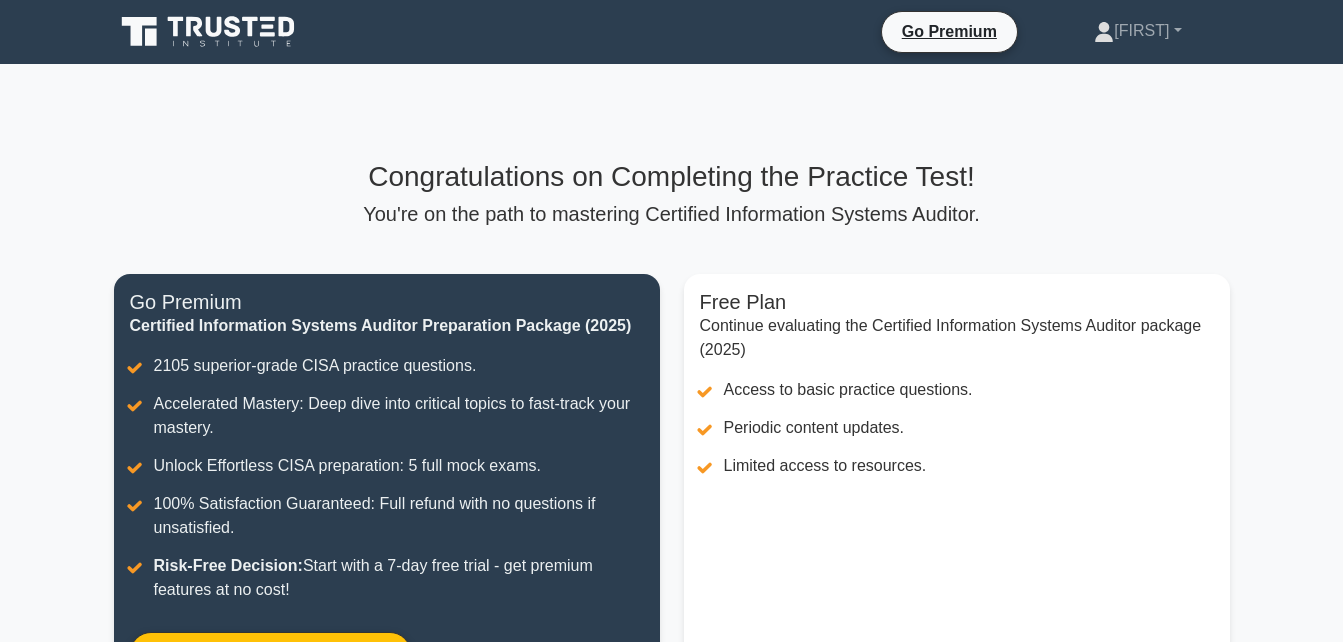 scroll, scrollTop: 0, scrollLeft: 0, axis: both 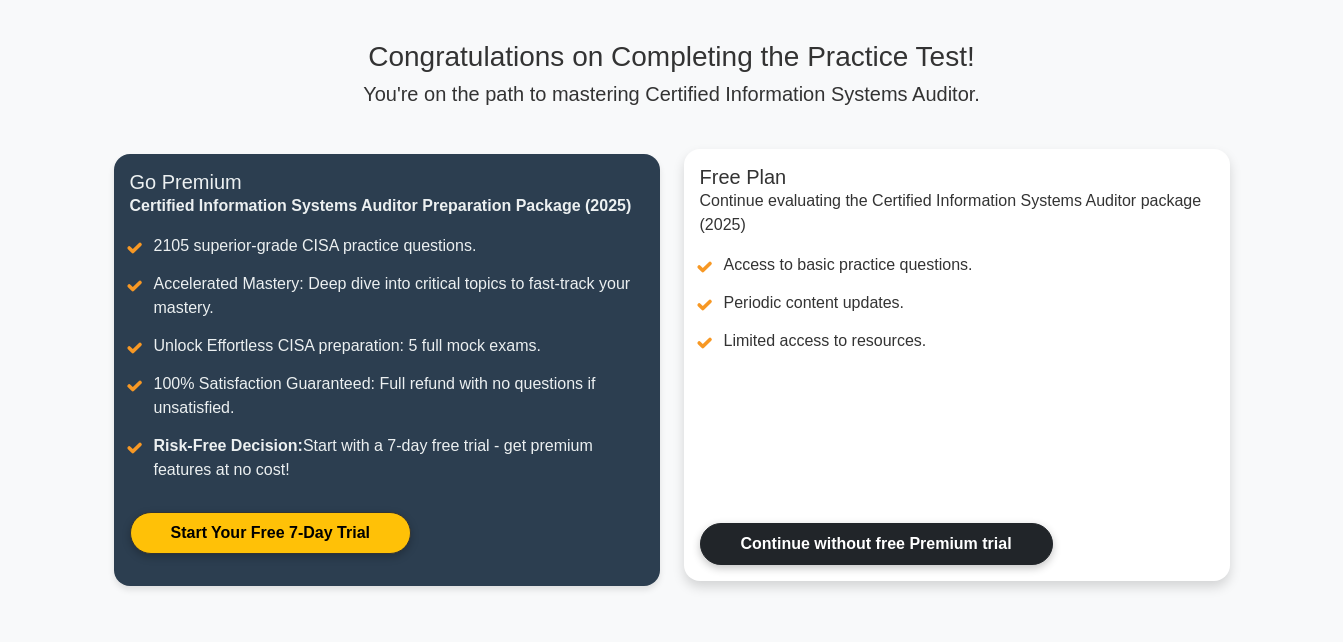 click on "Continue without free Premium trial" at bounding box center [876, 544] 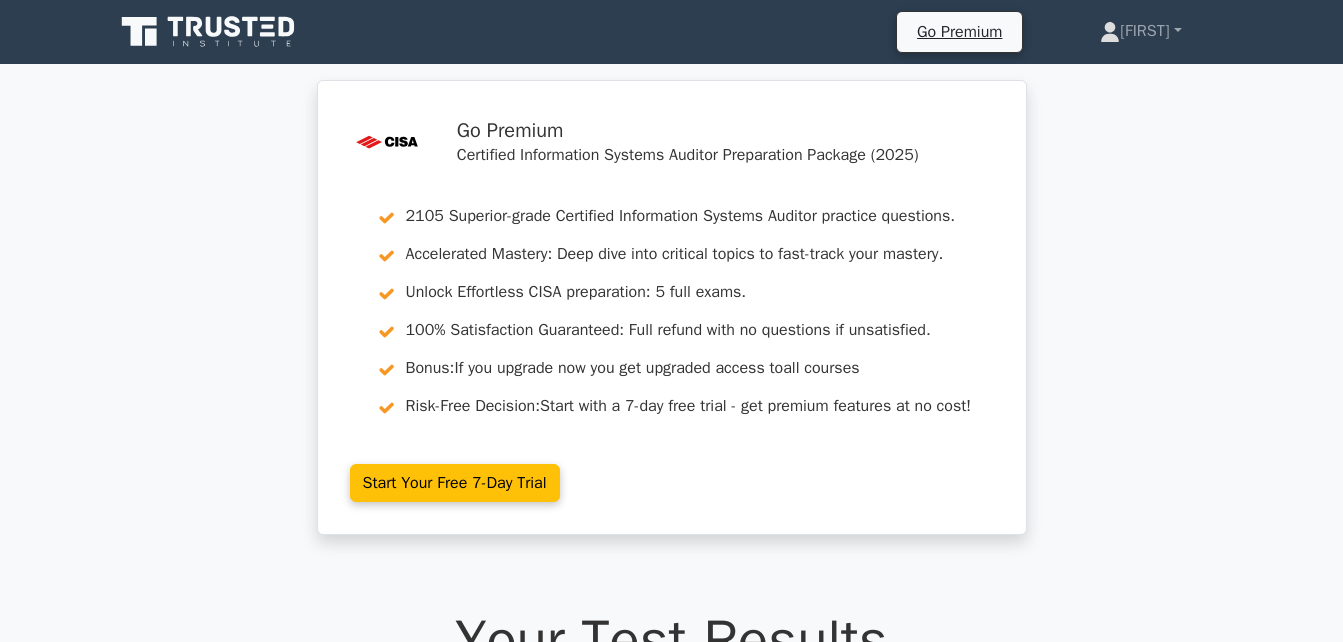 scroll, scrollTop: 0, scrollLeft: 0, axis: both 